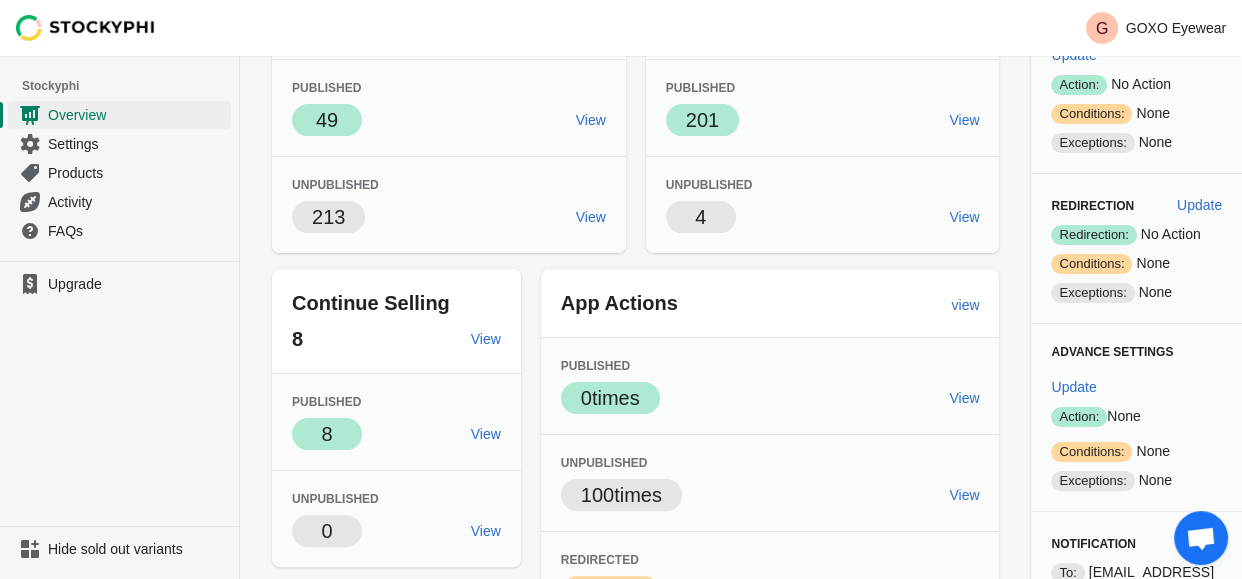 scroll, scrollTop: 358, scrollLeft: 0, axis: vertical 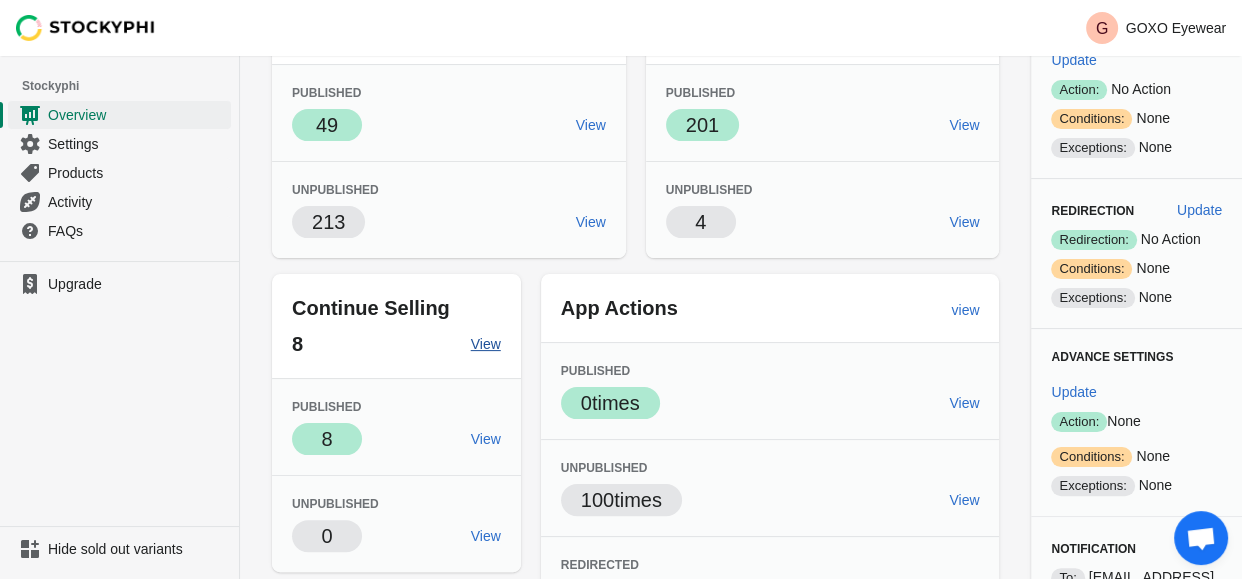 click on "View" at bounding box center (486, 344) 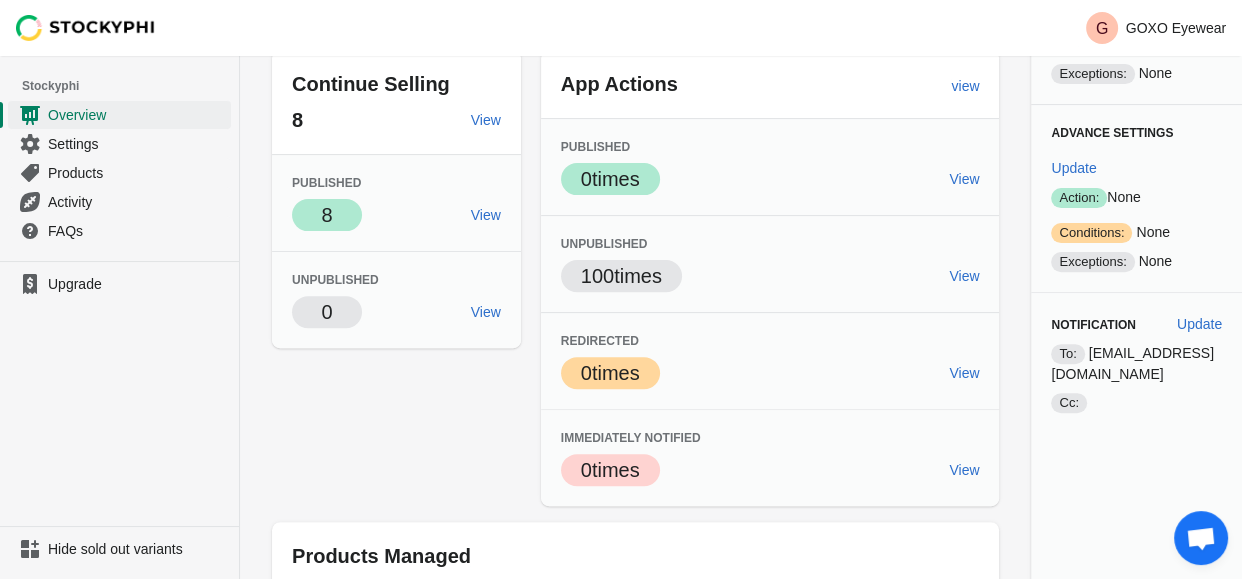 scroll, scrollTop: 601, scrollLeft: 0, axis: vertical 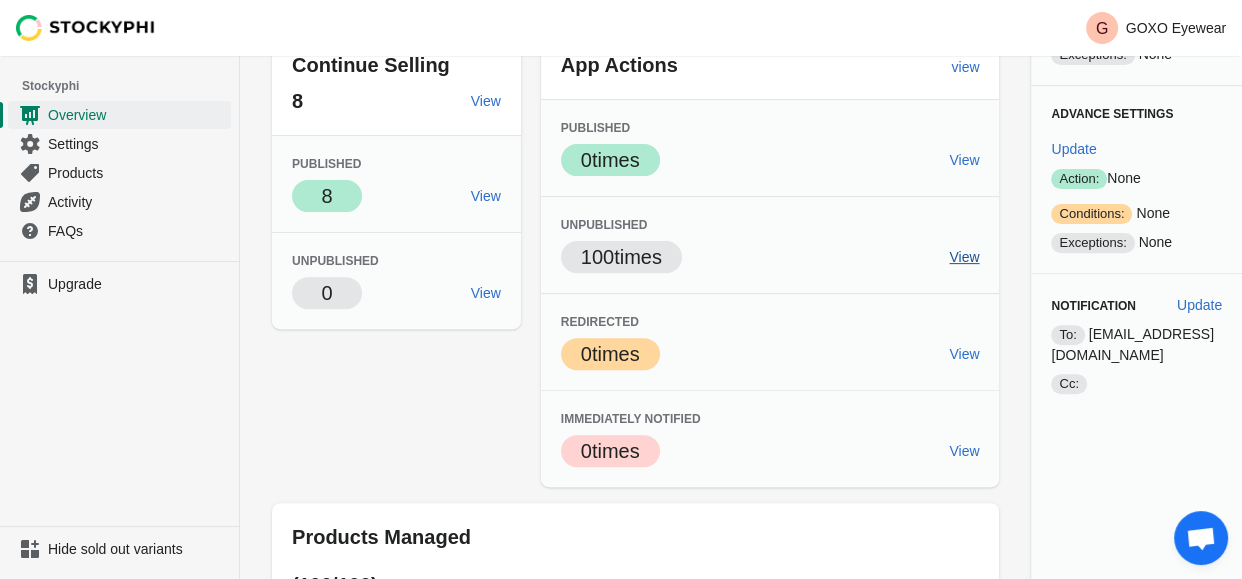click on "View" at bounding box center [964, 257] 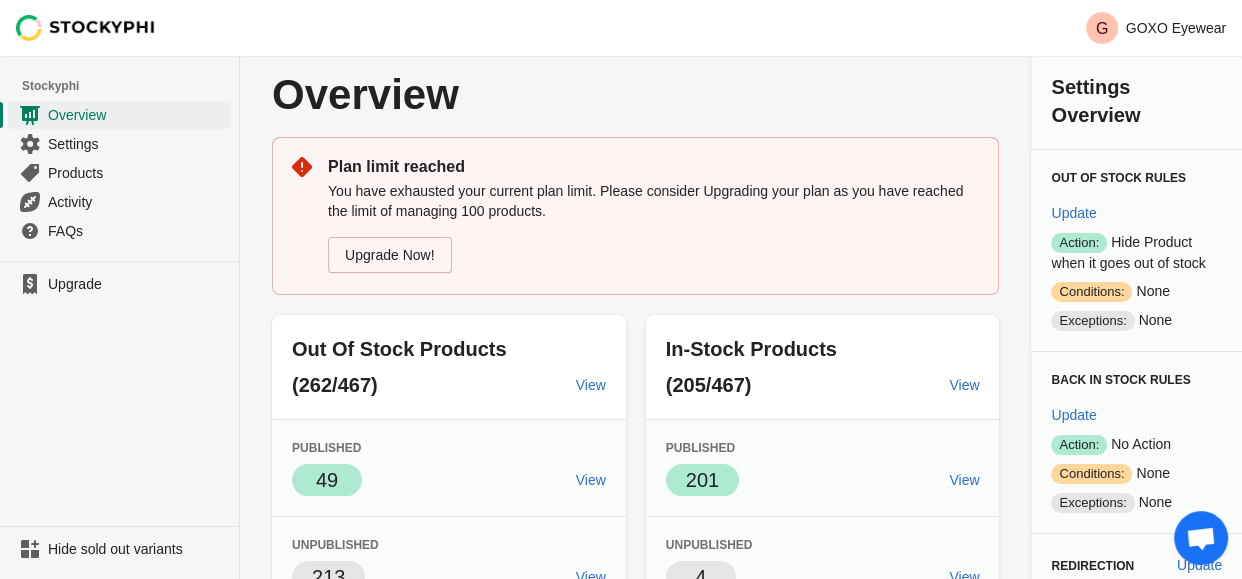 scroll, scrollTop: 0, scrollLeft: 0, axis: both 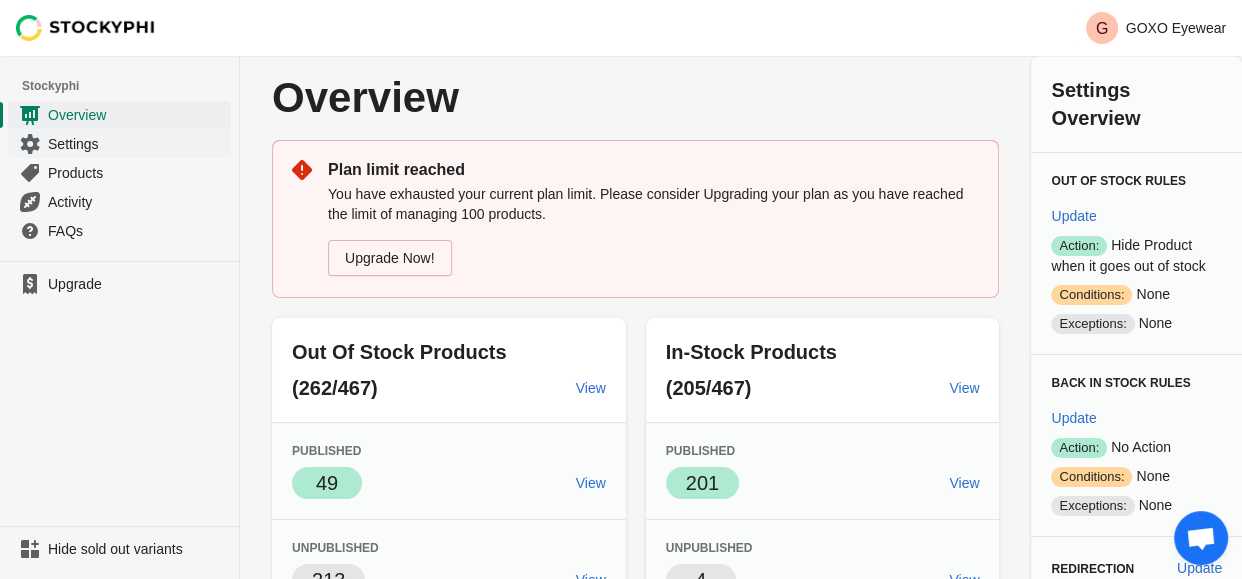 click on "Settings" at bounding box center [137, 144] 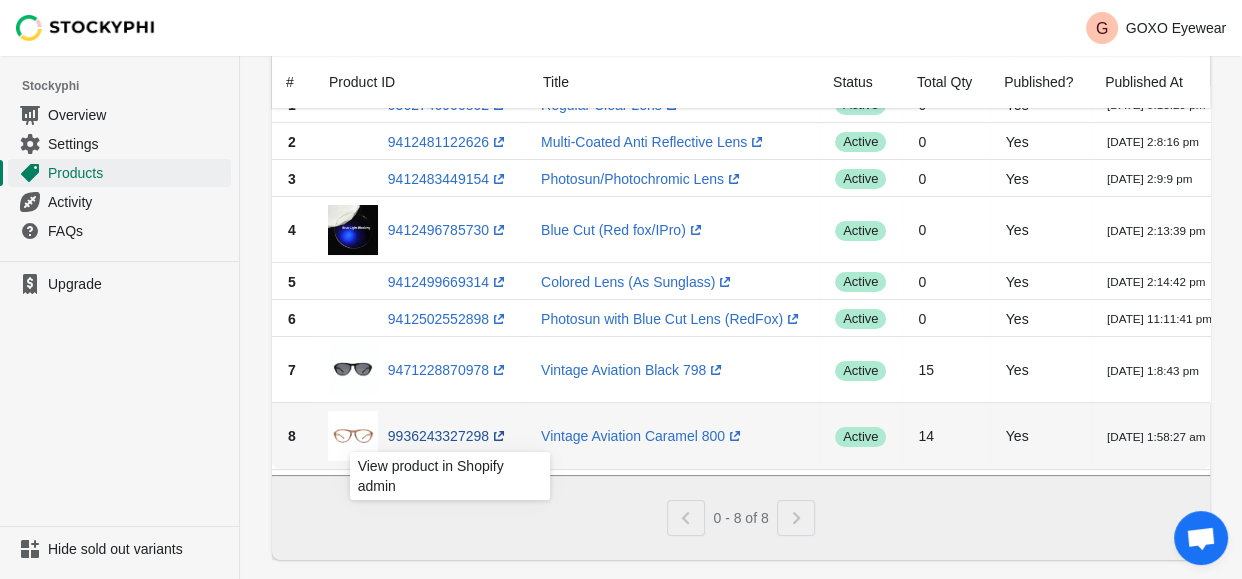 scroll, scrollTop: 206, scrollLeft: 0, axis: vertical 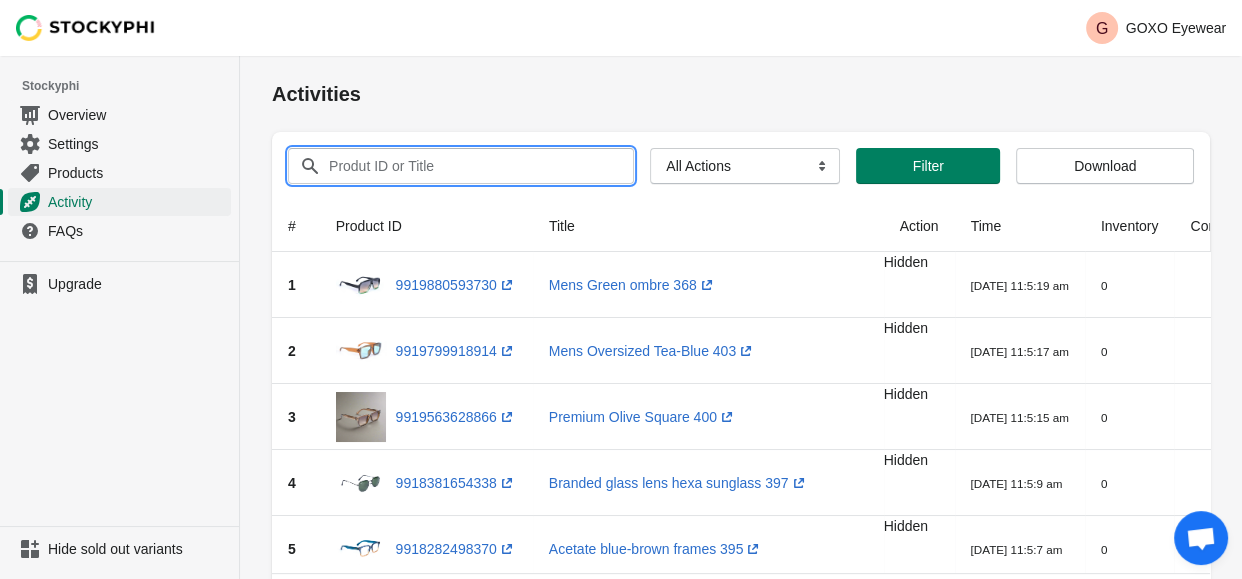 click on "Produt ID or Title" at bounding box center (463, 166) 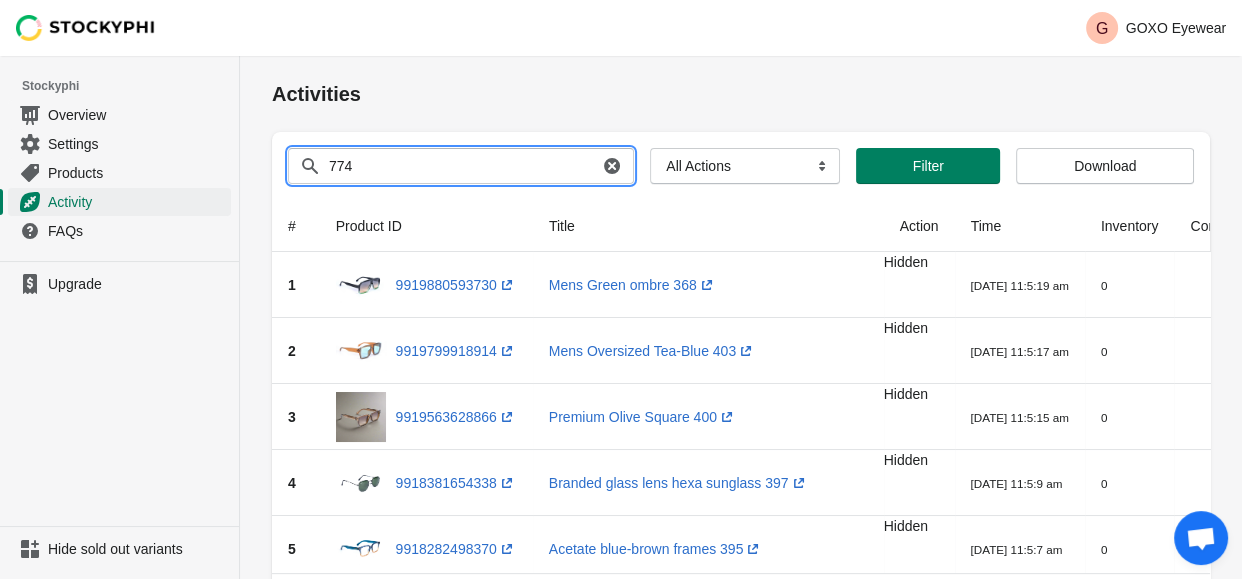 type on "774" 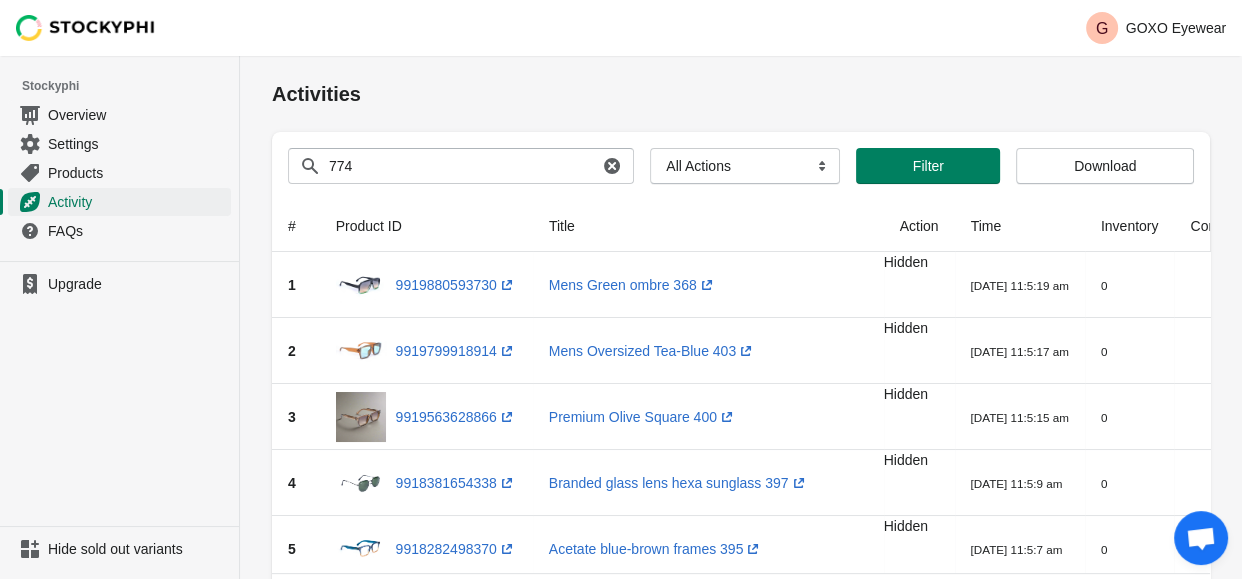 click on "Activities" at bounding box center (741, 94) 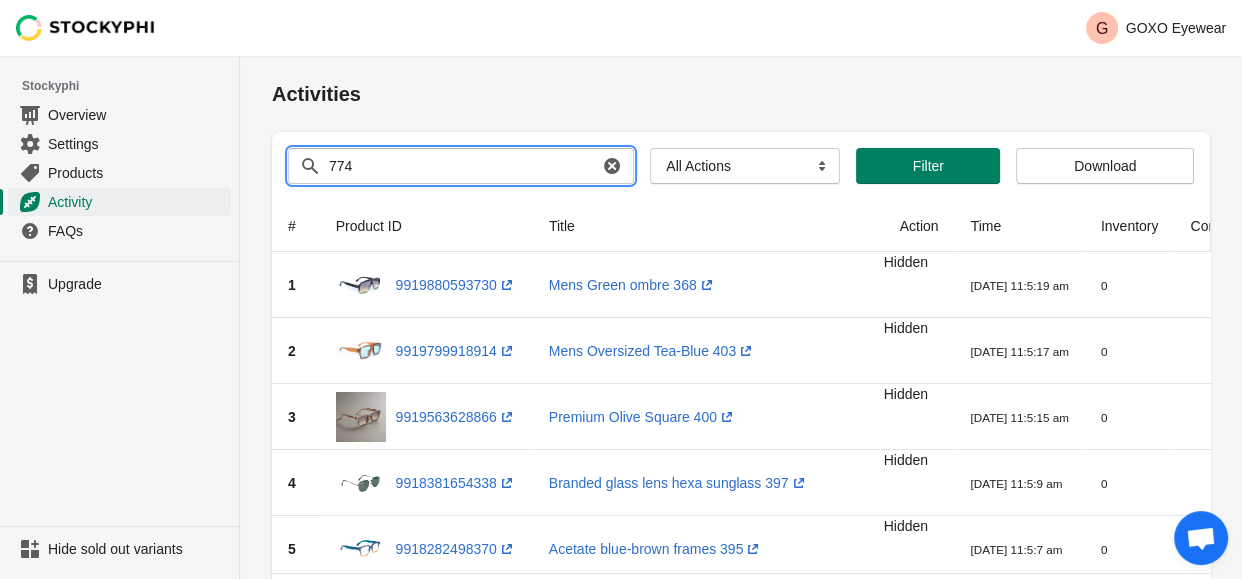 click on "774" at bounding box center [463, 166] 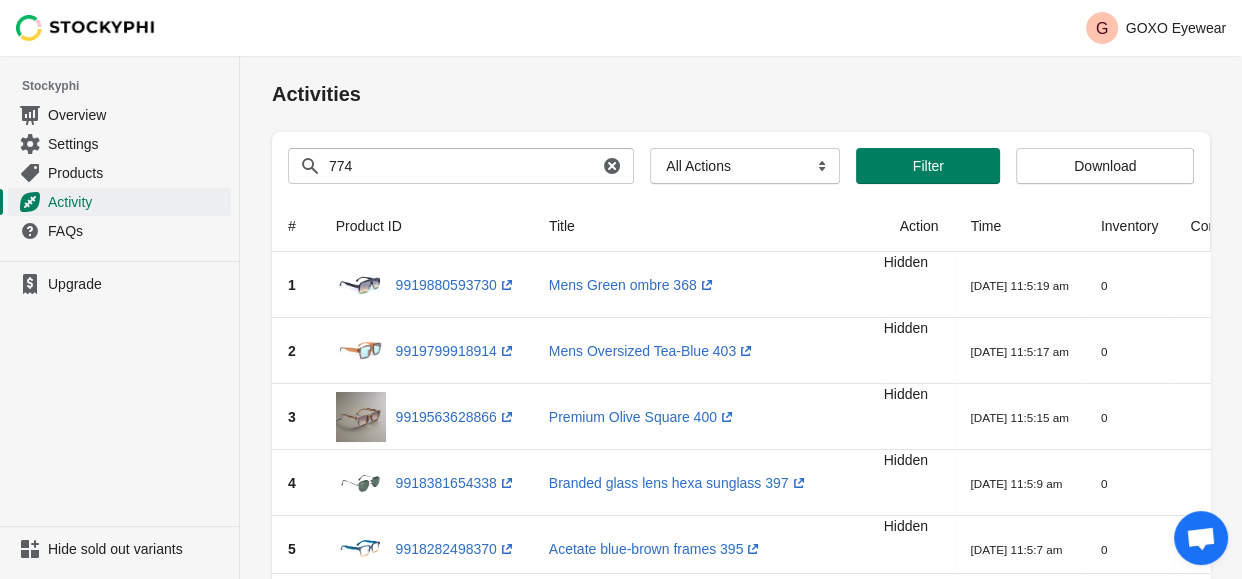 click on "Activities" at bounding box center (741, 94) 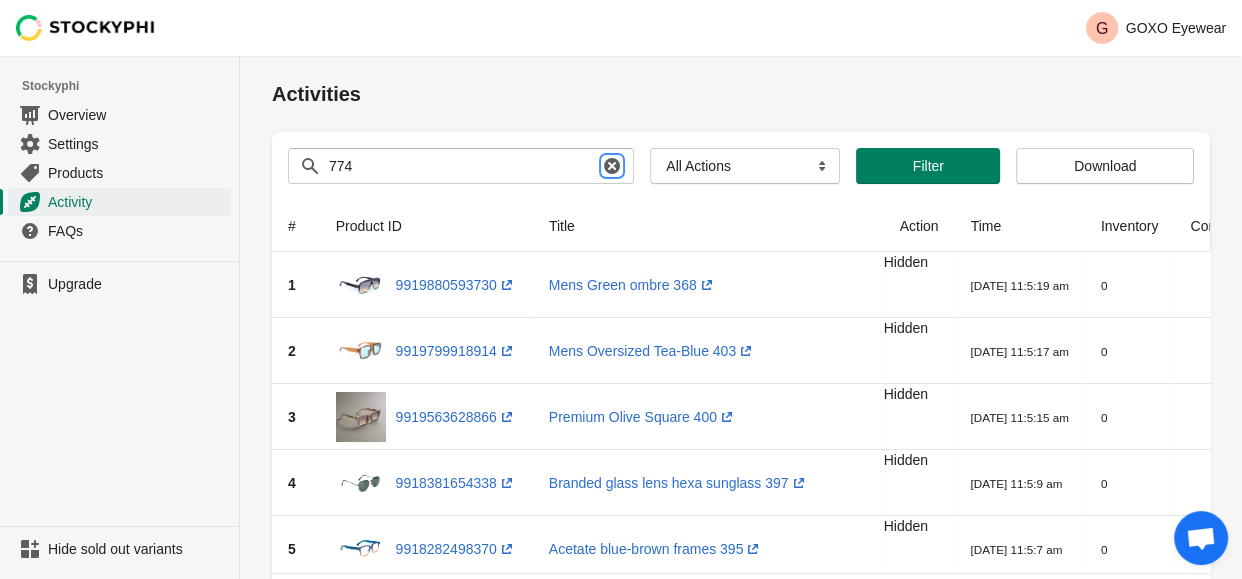 click 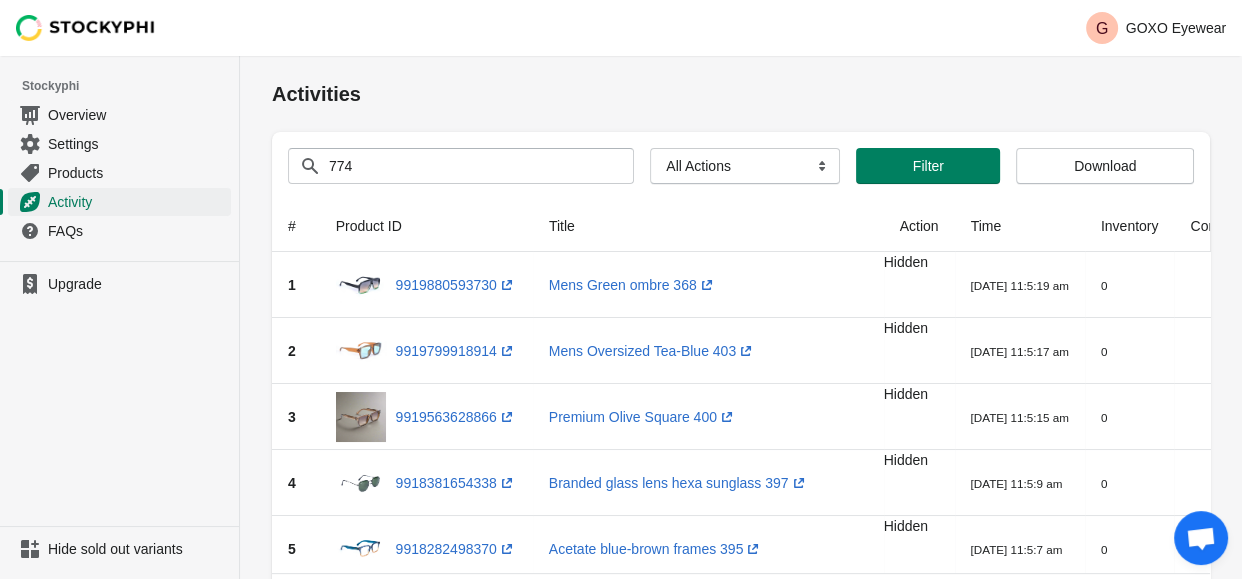 type 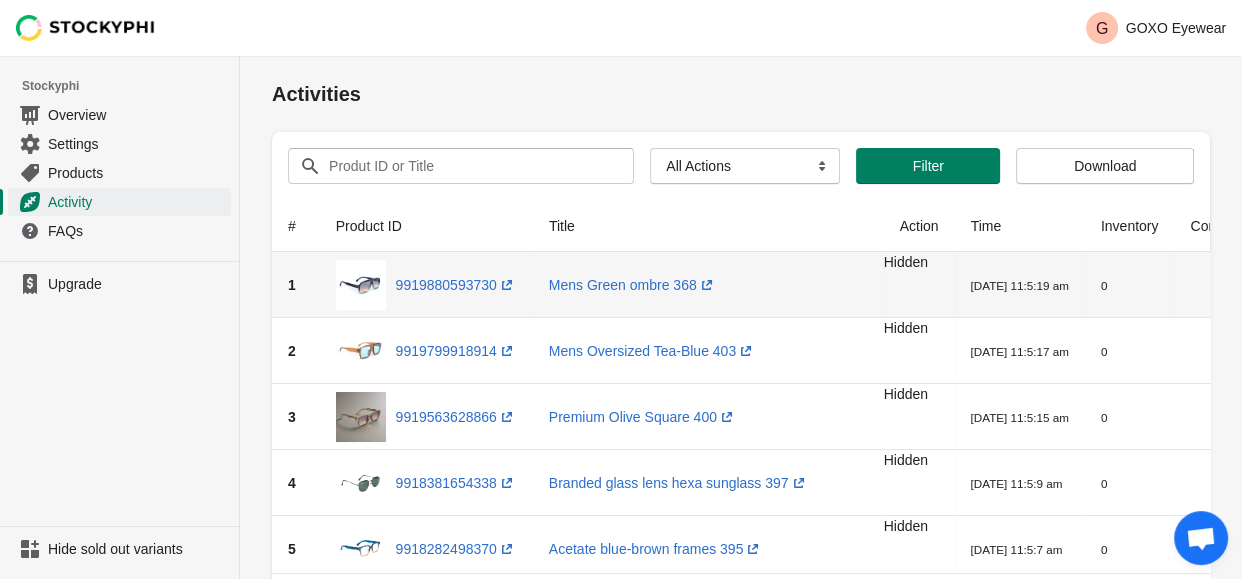 scroll, scrollTop: 10, scrollLeft: 0, axis: vertical 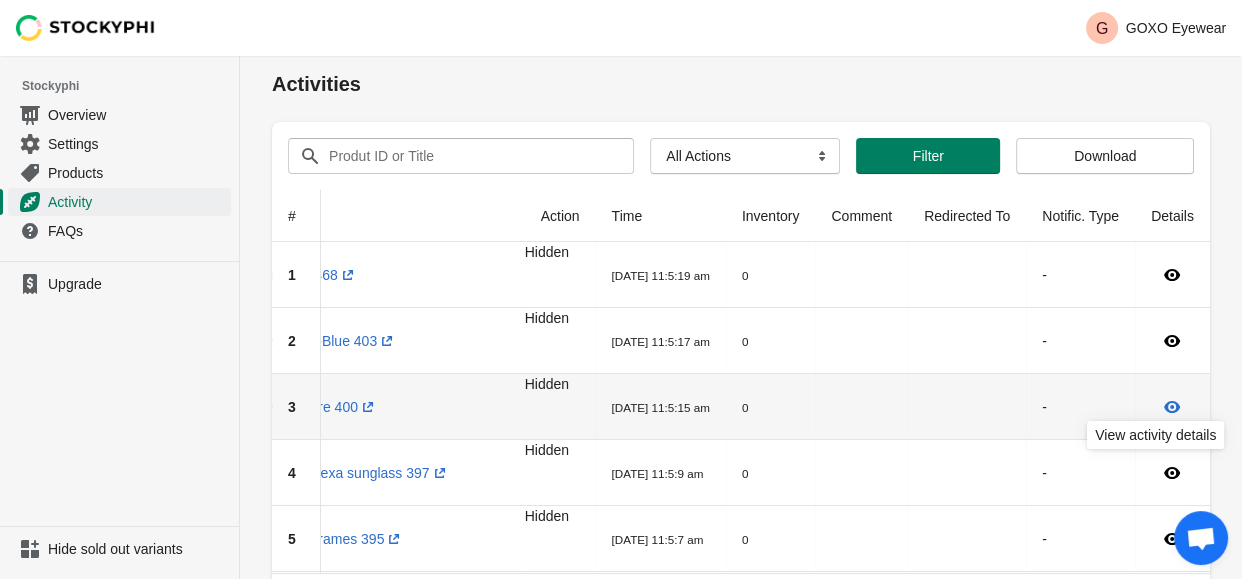 click 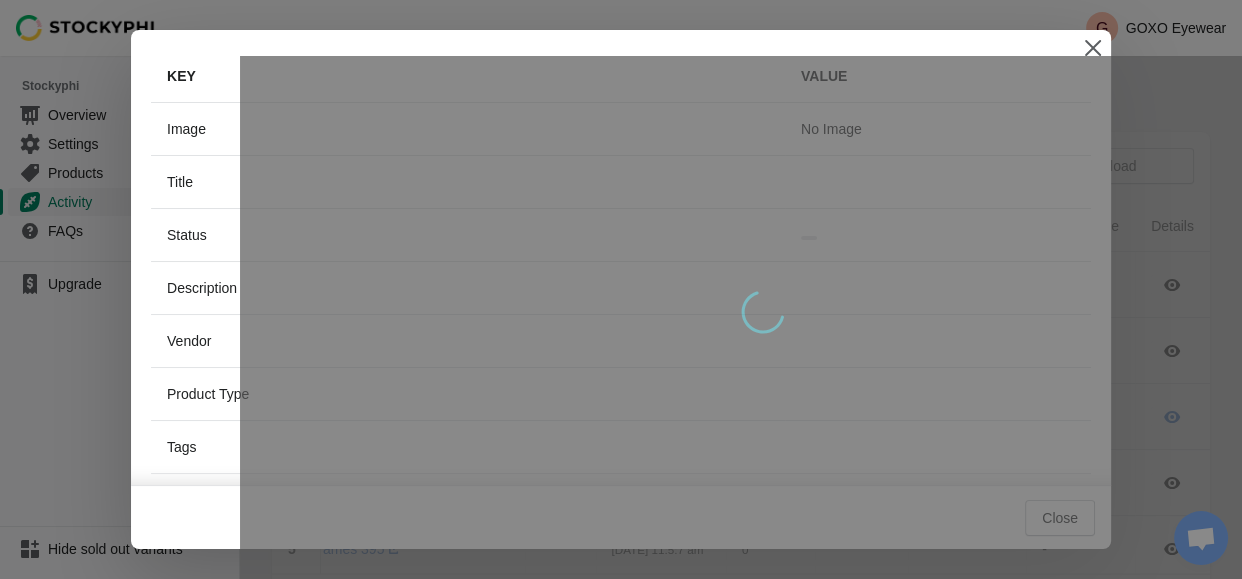 scroll, scrollTop: 0, scrollLeft: 0, axis: both 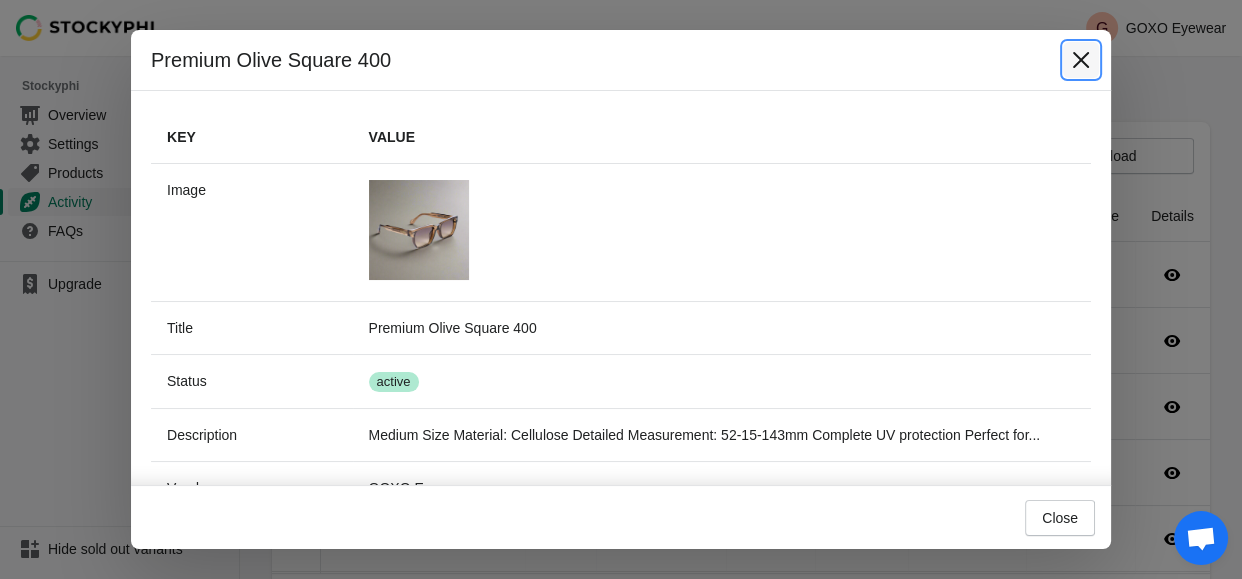 click at bounding box center [1081, 60] 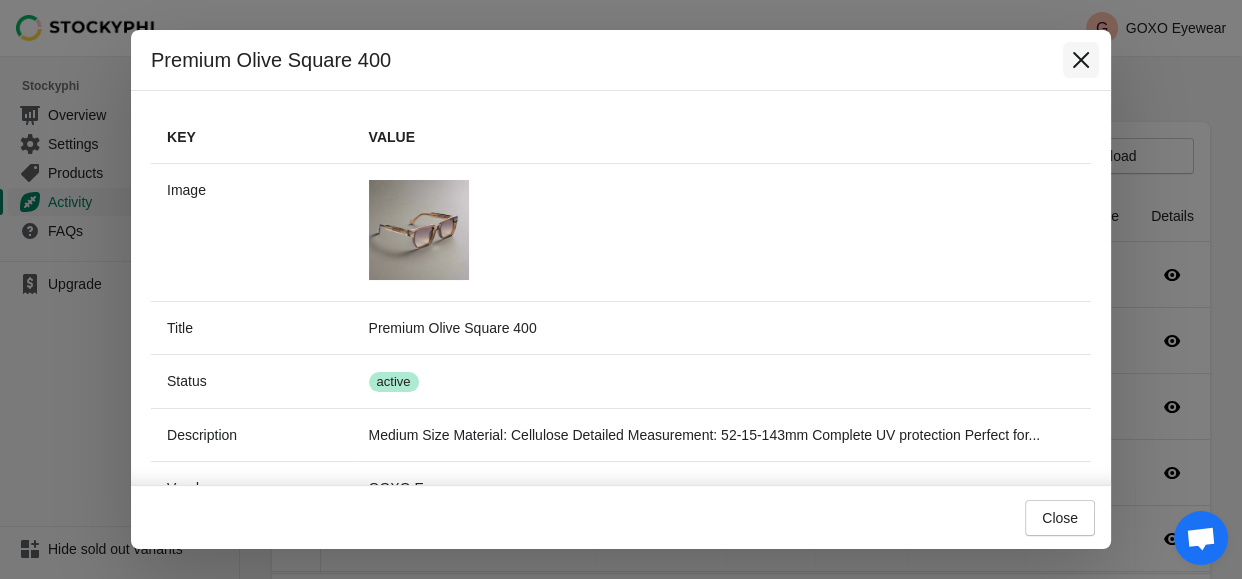 scroll, scrollTop: 10, scrollLeft: 0, axis: vertical 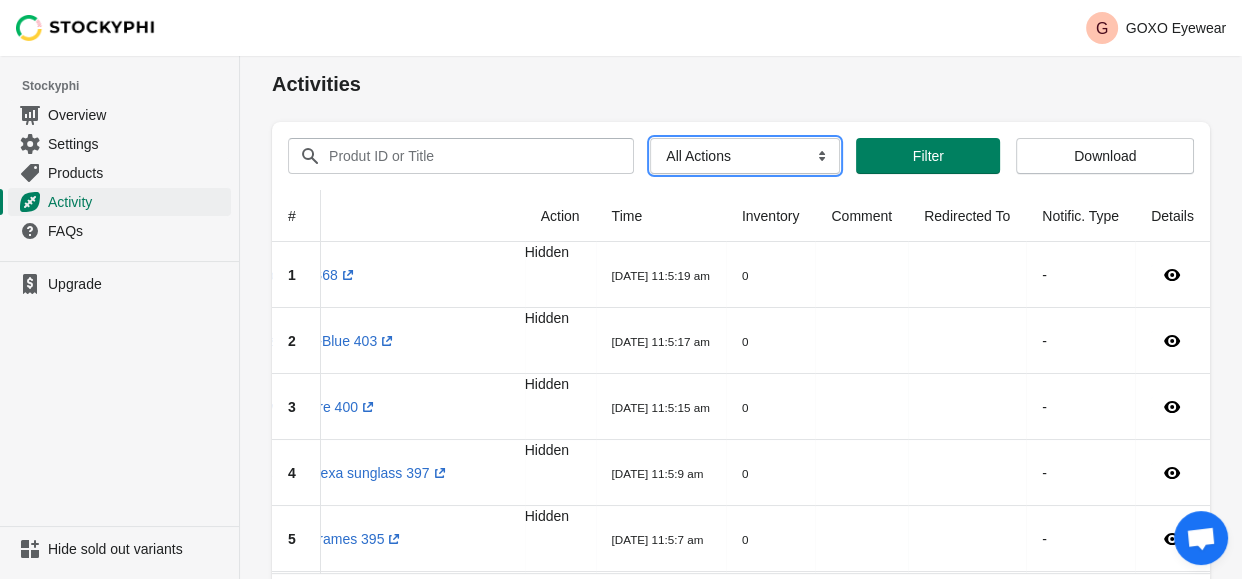 click on "All Actions Hide Products Show Products Redirect Products Send Notification" at bounding box center [745, 156] 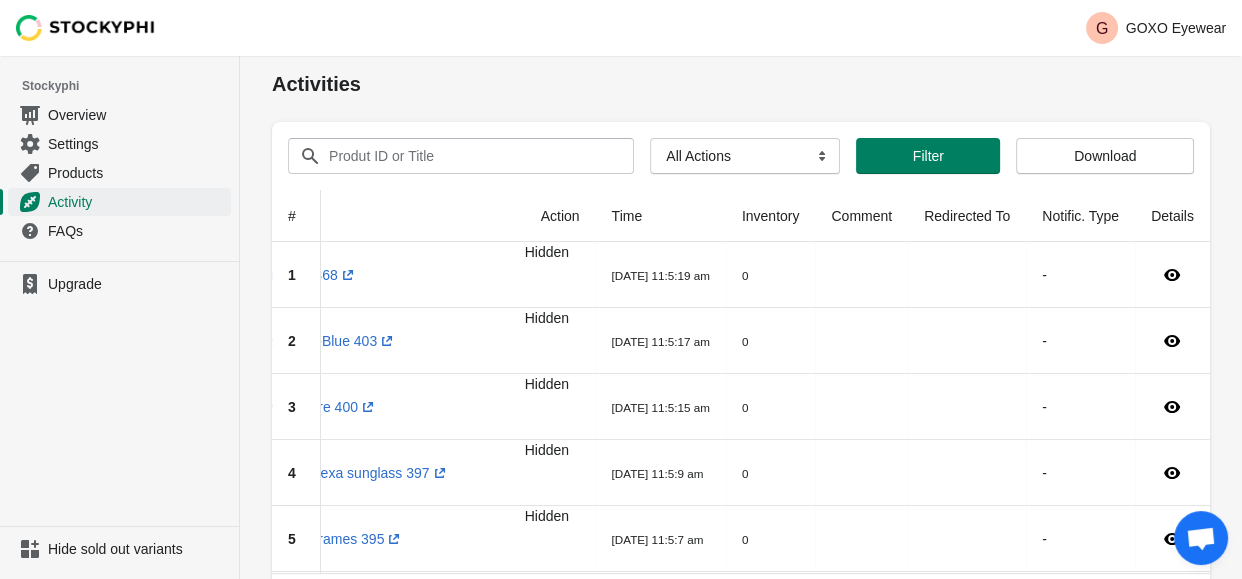 drag, startPoint x: 757, startPoint y: 569, endPoint x: 599, endPoint y: 579, distance: 158.31615 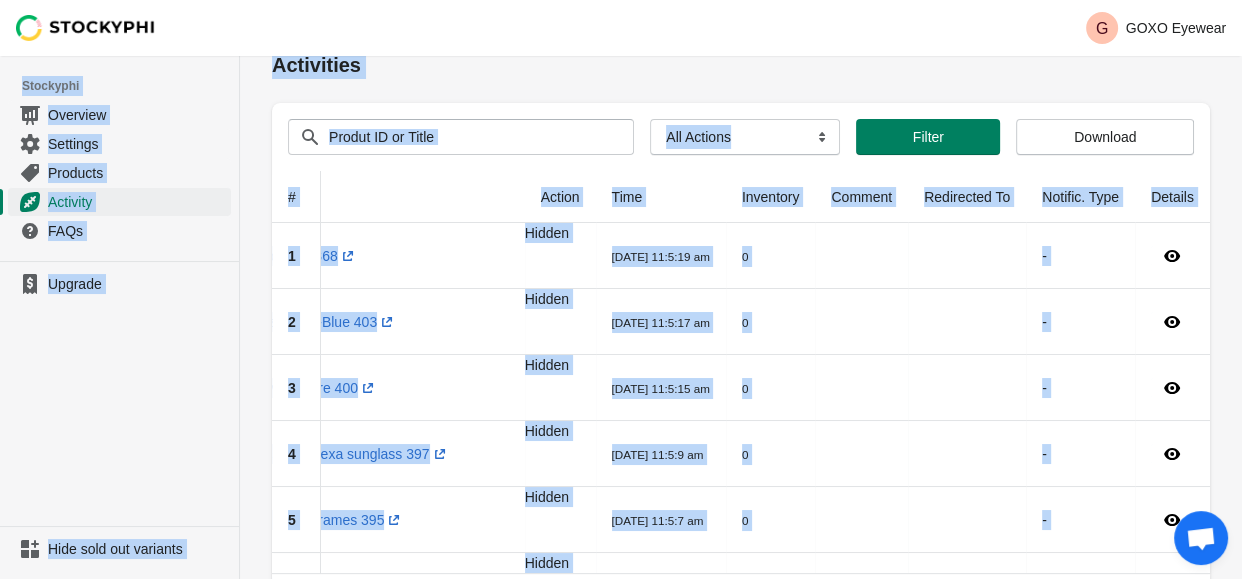 click at bounding box center (741, 576) 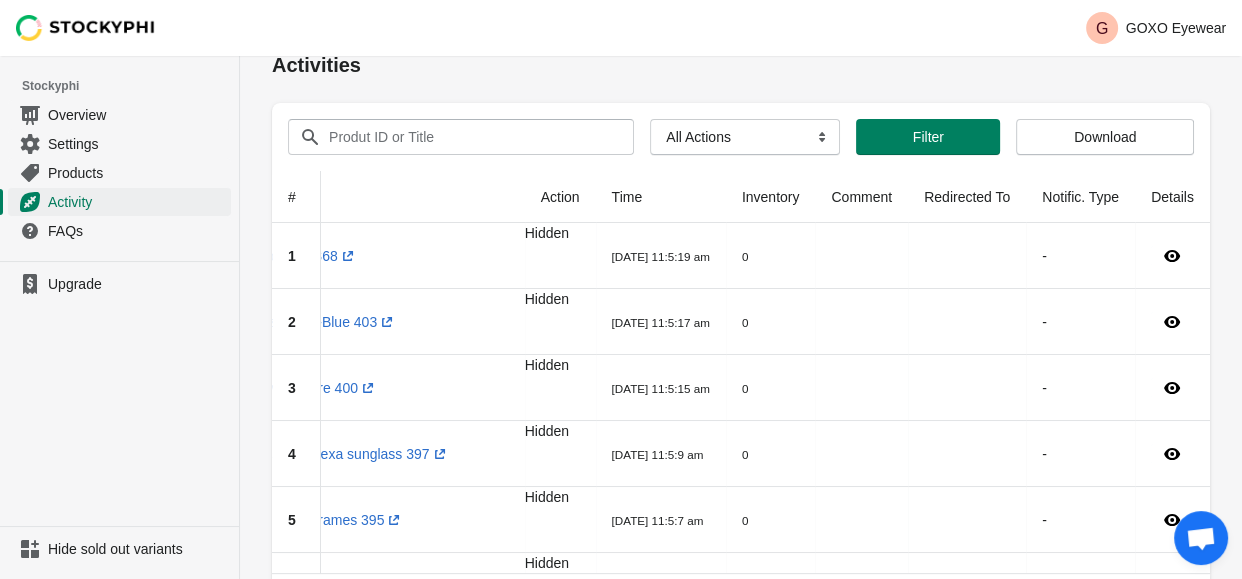 drag, startPoint x: 845, startPoint y: 577, endPoint x: 719, endPoint y: 575, distance: 126.01587 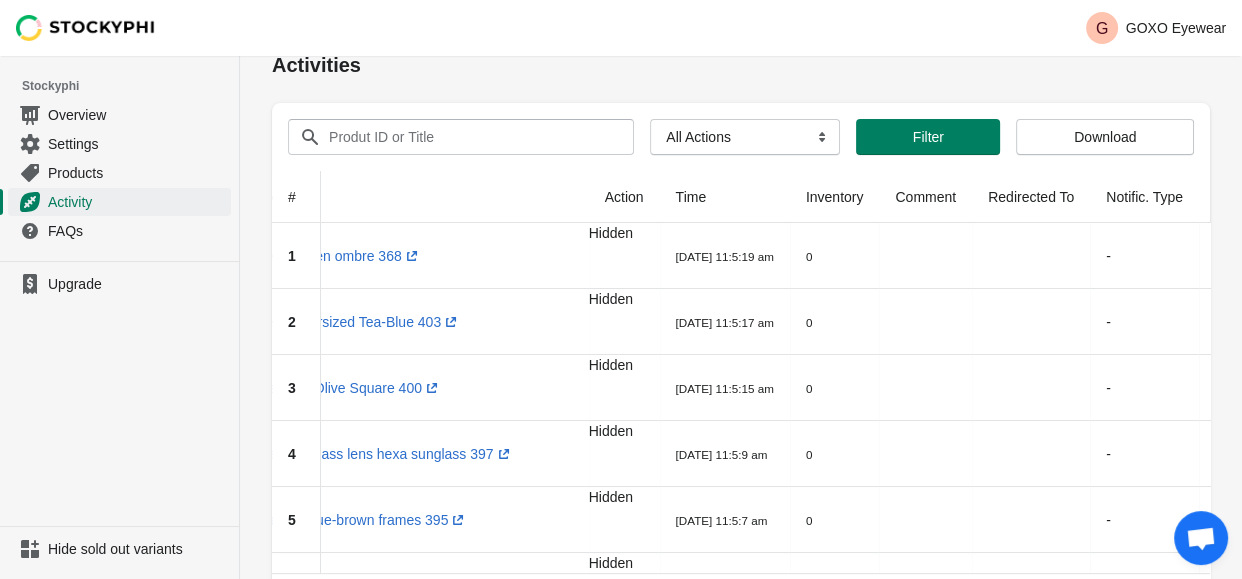 scroll, scrollTop: 0, scrollLeft: 295, axis: horizontal 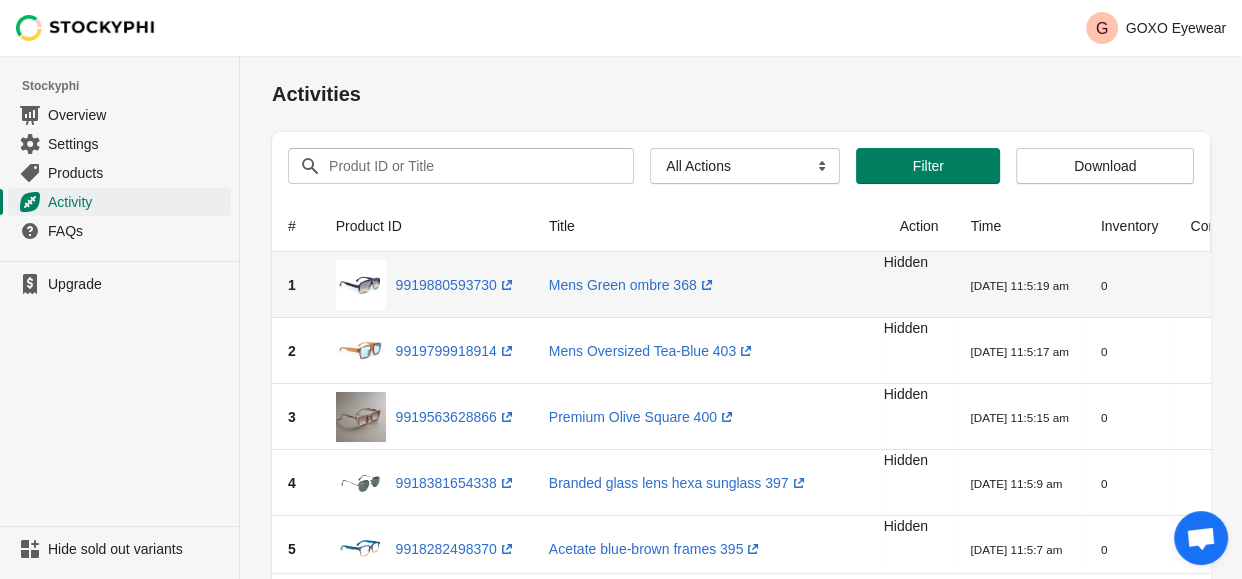 click on "1 9919880593730 (opens a new window) Mens Green ombre 368 (opens a new window) Hidden 2025-07-18 11:5:19 am 0 -" at bounding box center (920, 285) 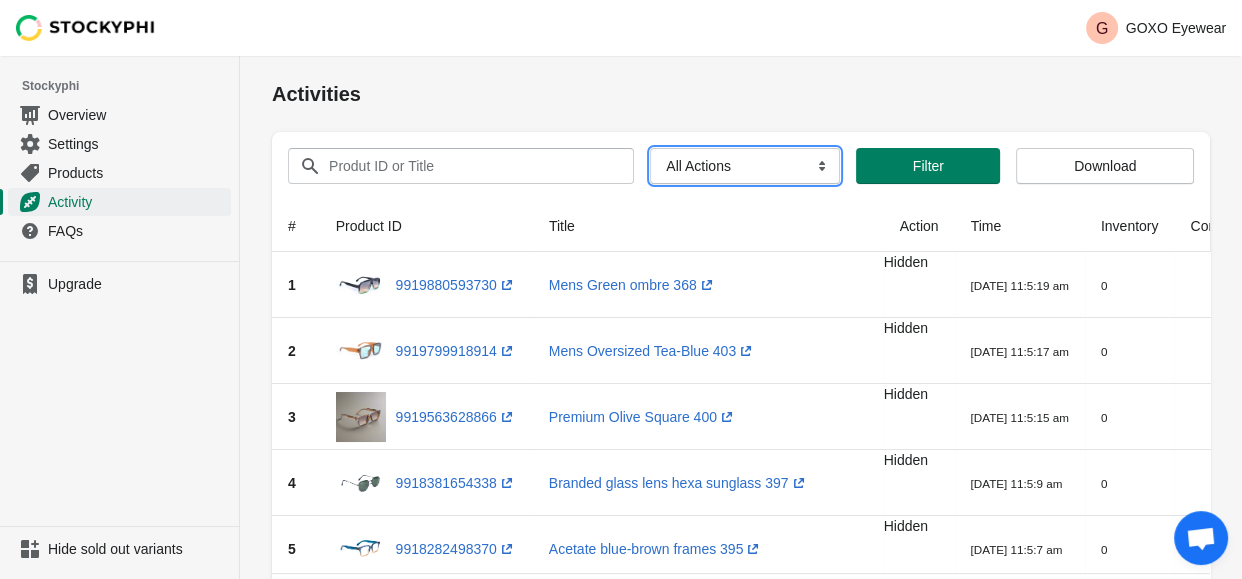 click on "All Actions Hide Products Show Products Redirect Products Send Notification" at bounding box center [745, 166] 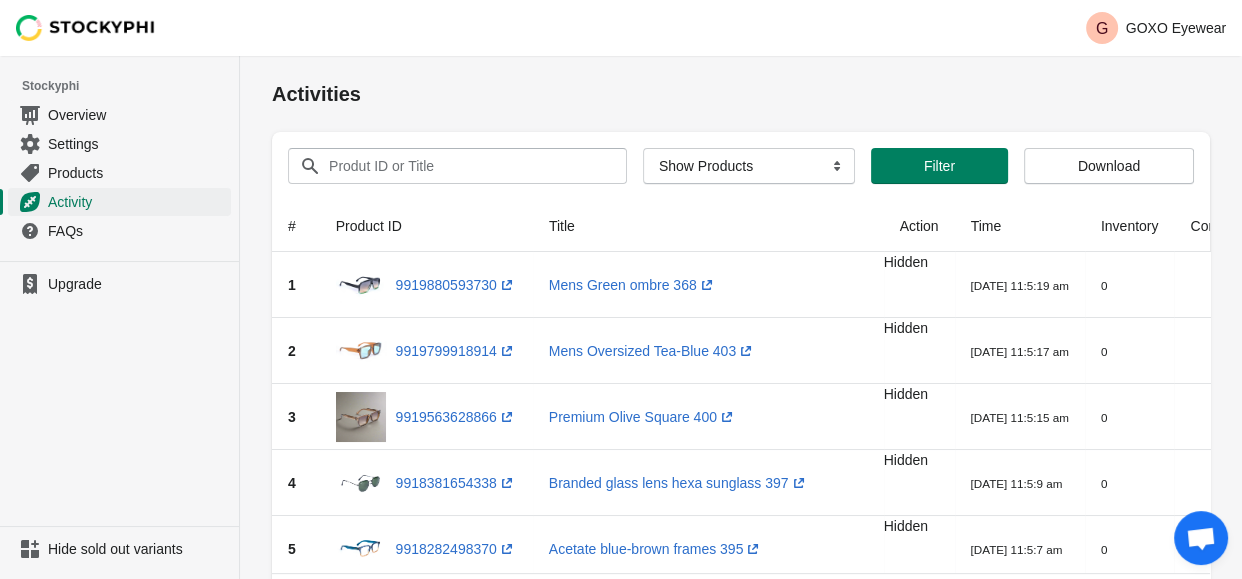 drag, startPoint x: 462, startPoint y: 568, endPoint x: 353, endPoint y: 534, distance: 114.17968 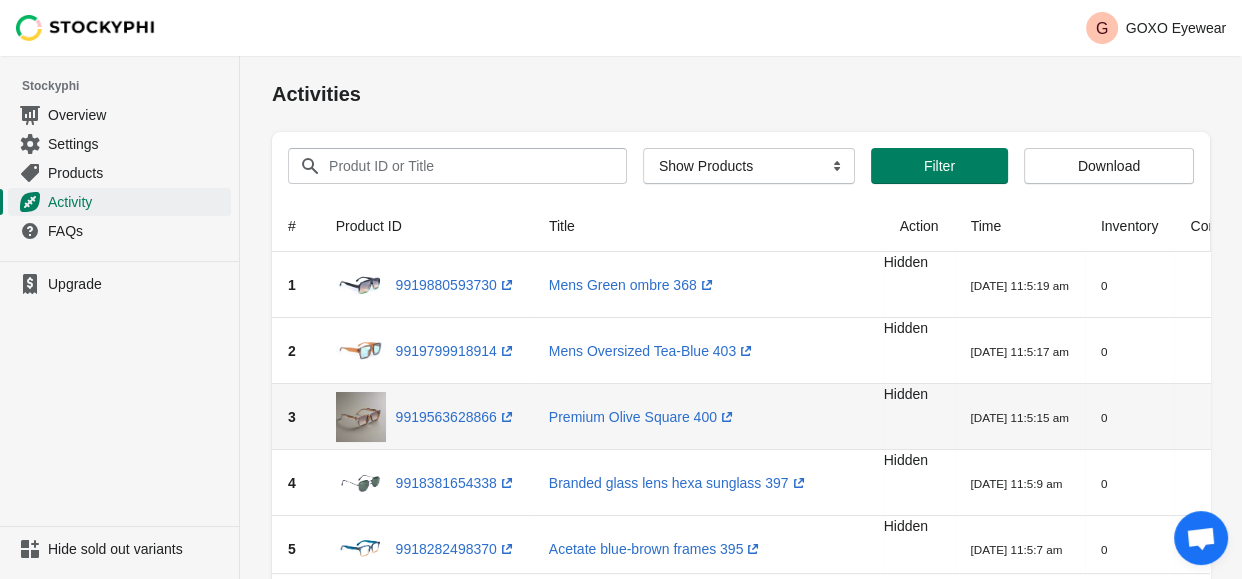 click on "3" at bounding box center (296, 417) 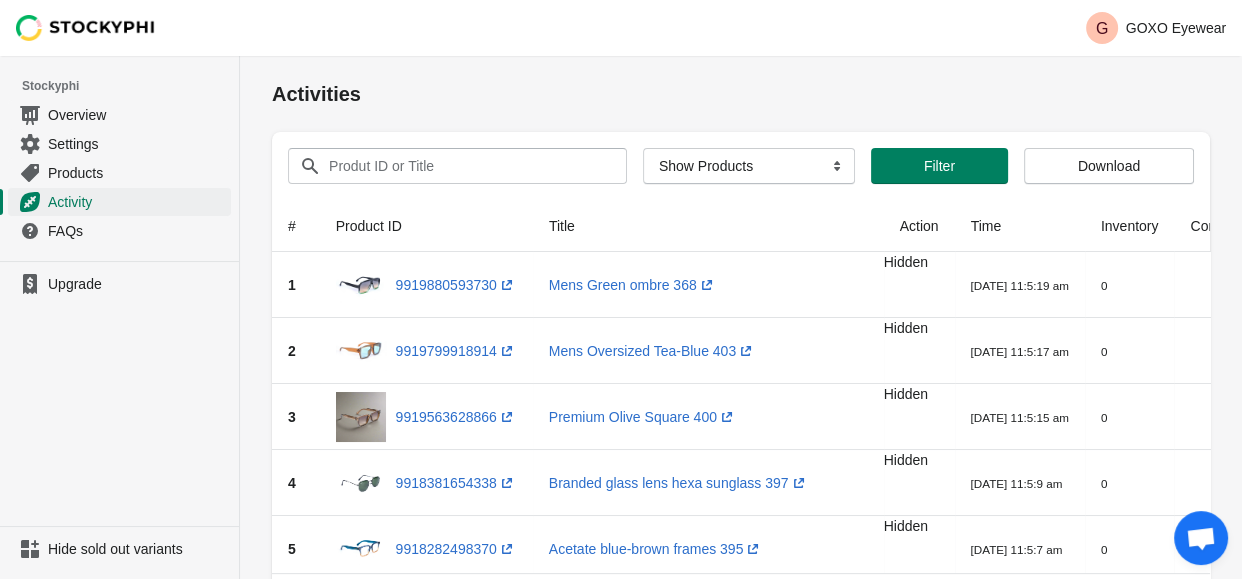 scroll, scrollTop: 0, scrollLeft: 117, axis: horizontal 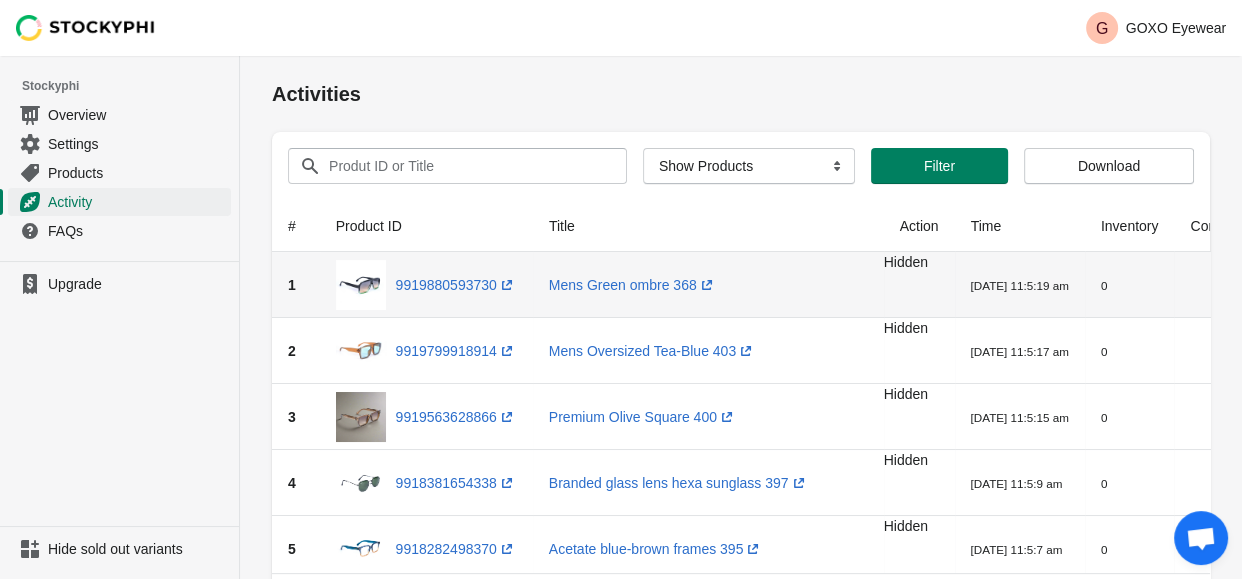 click at bounding box center (361, 285) 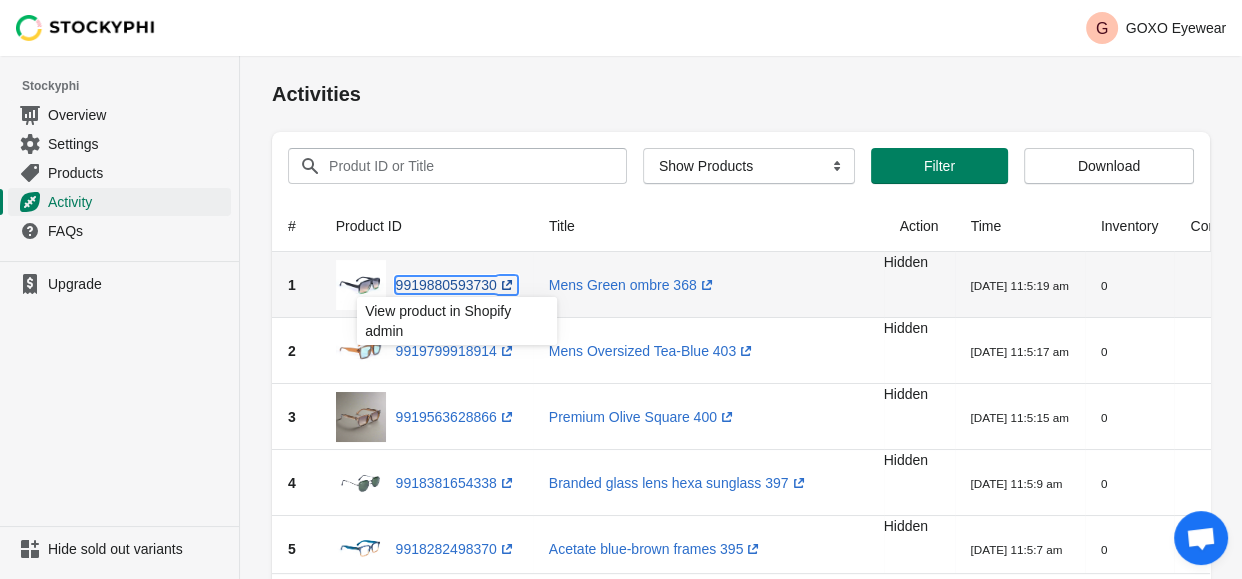 click on "9919880593730 (opens a new window)" at bounding box center [456, 285] 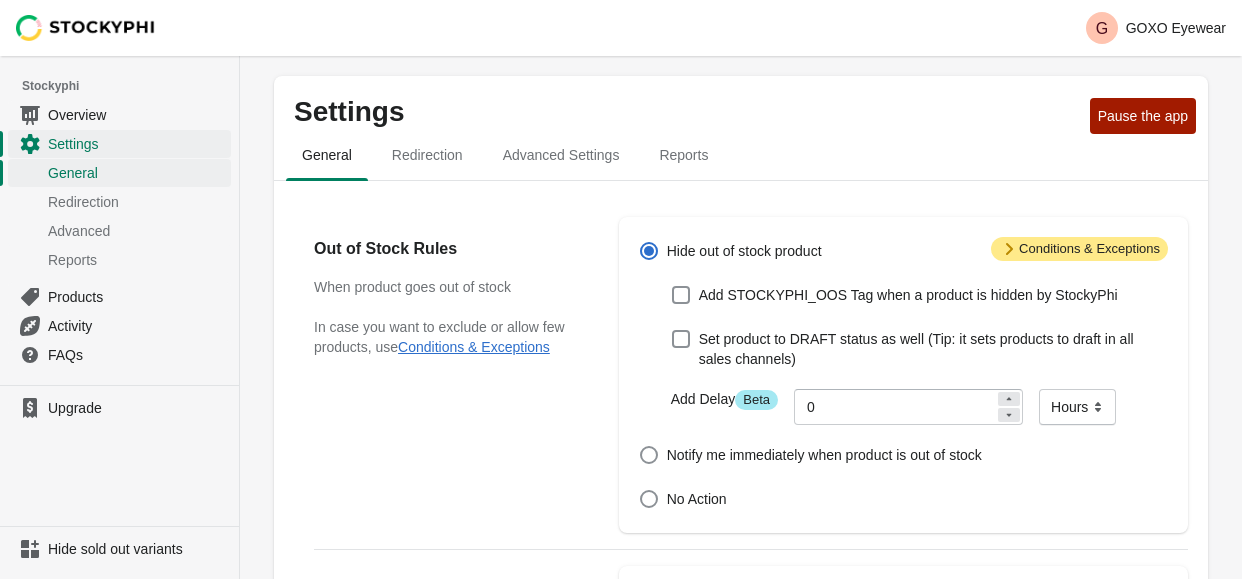 scroll, scrollTop: 0, scrollLeft: 0, axis: both 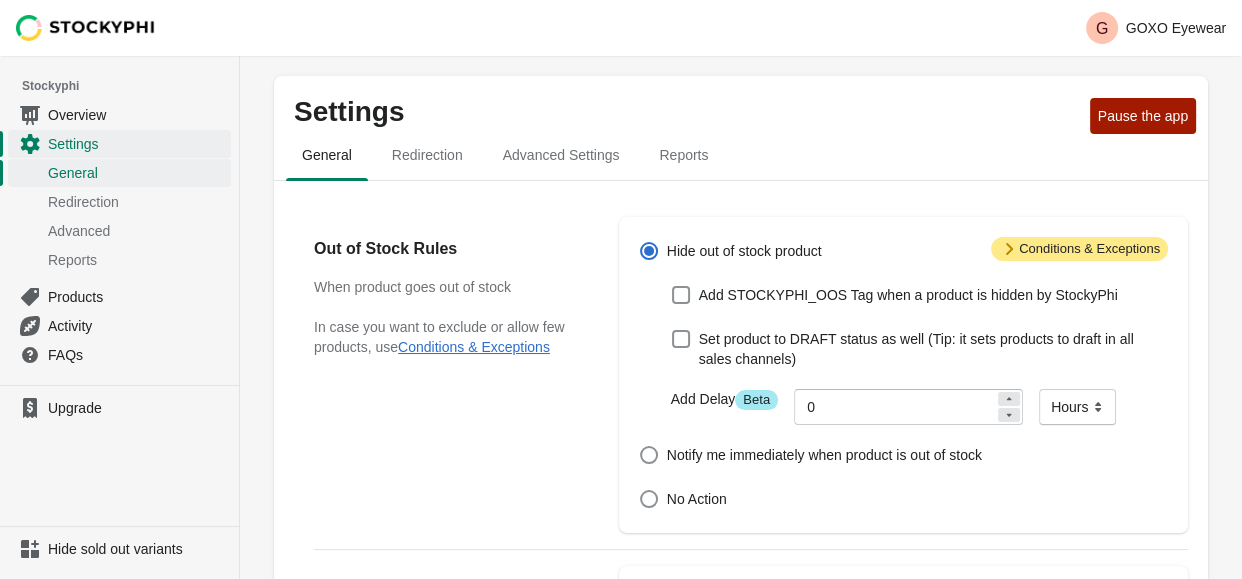 click at bounding box center (649, 251) 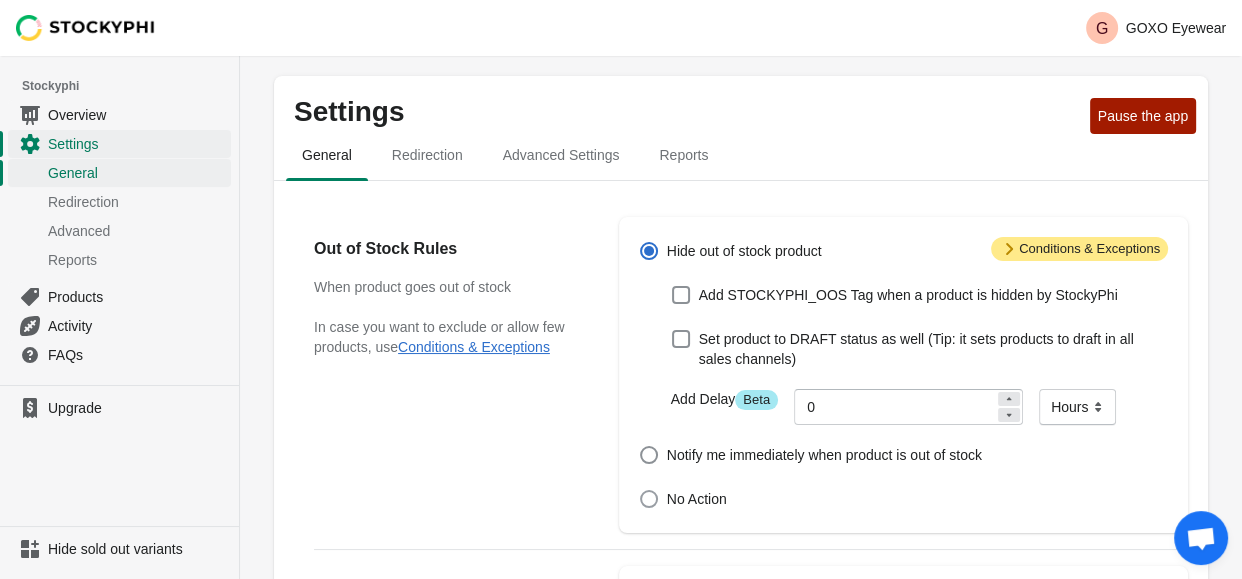 click at bounding box center [649, 499] 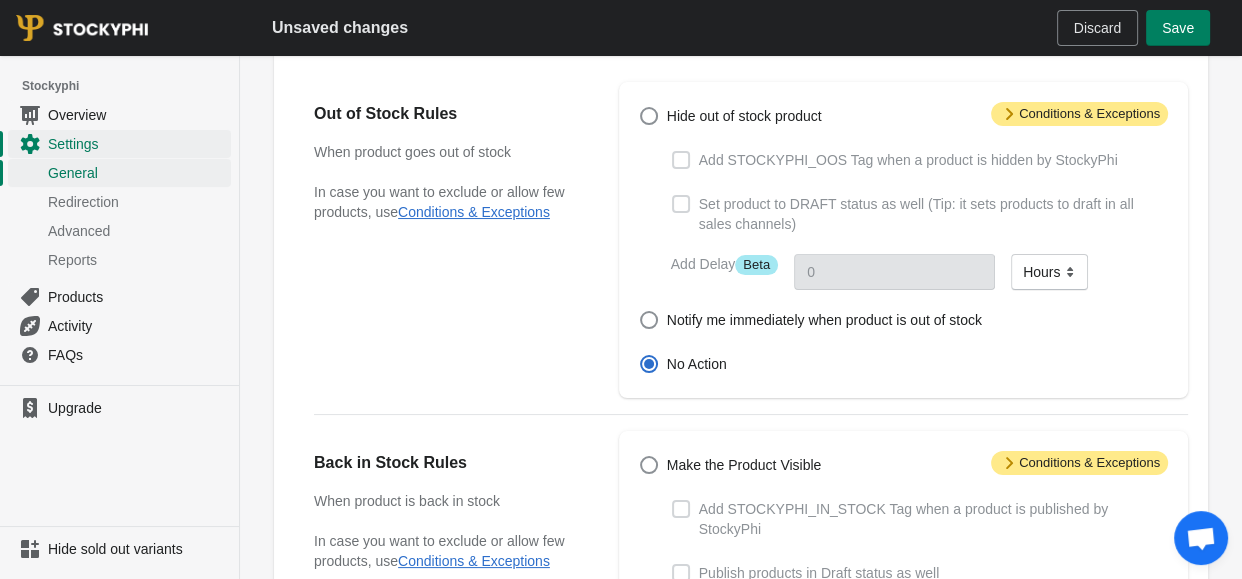 scroll, scrollTop: 0, scrollLeft: 0, axis: both 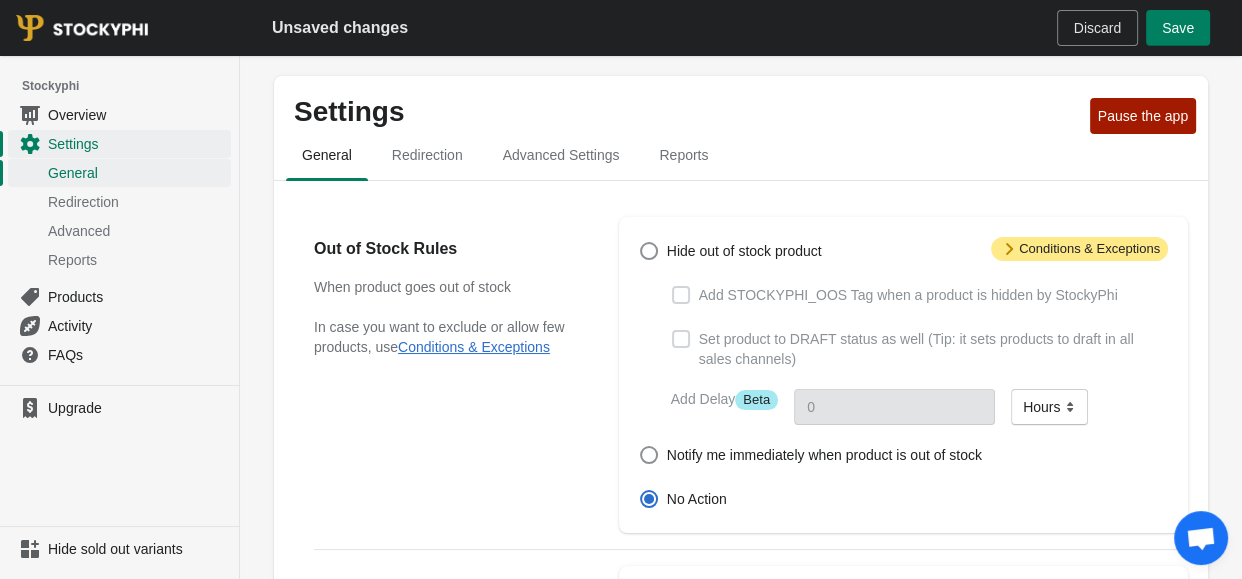 click on "Hide out of stock product" at bounding box center [730, 251] 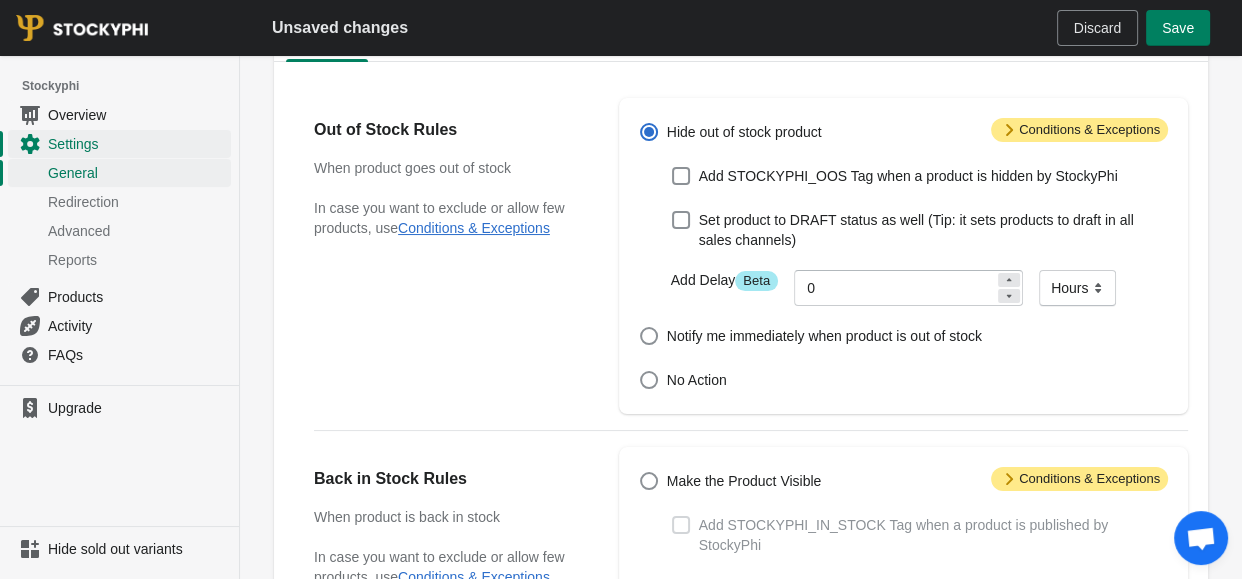 scroll, scrollTop: 127, scrollLeft: 0, axis: vertical 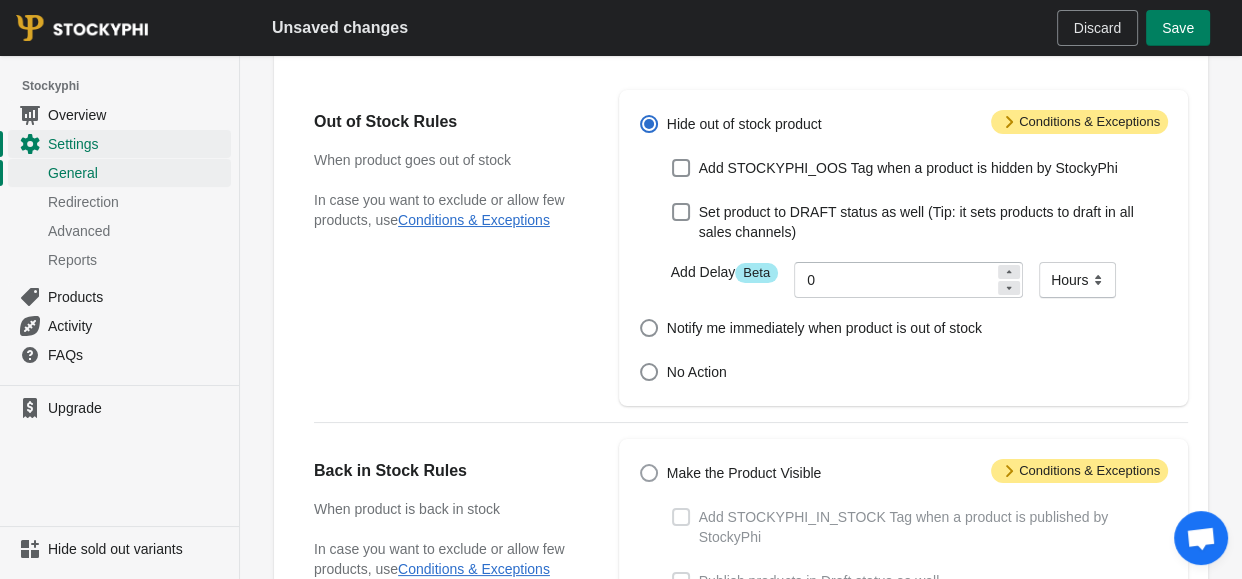 click at bounding box center (649, 473) 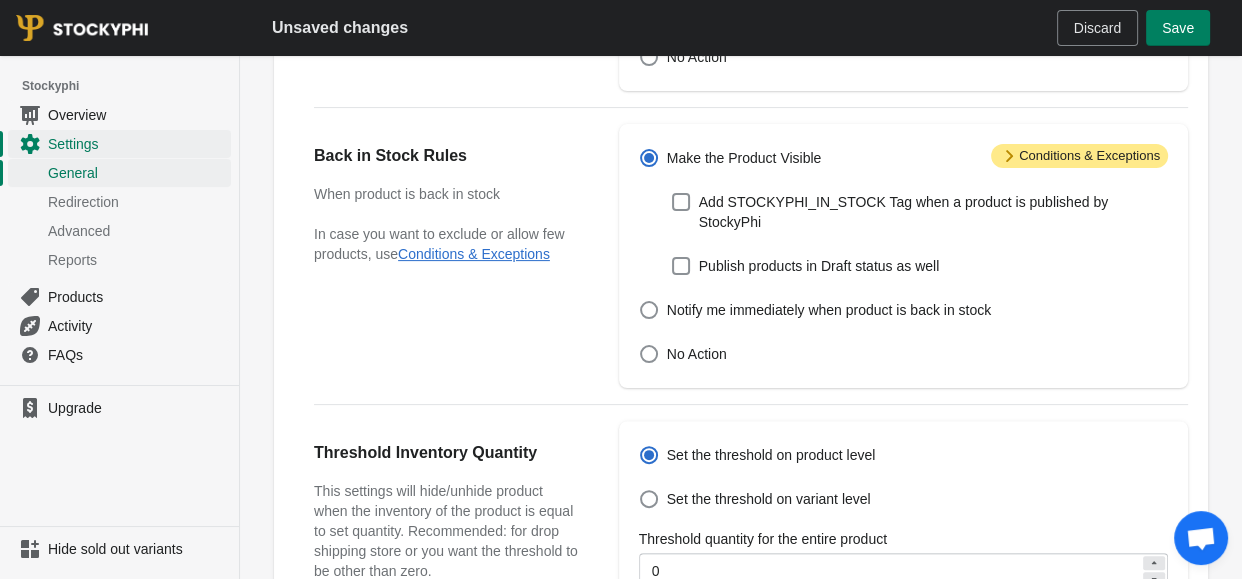 scroll, scrollTop: 431, scrollLeft: 0, axis: vertical 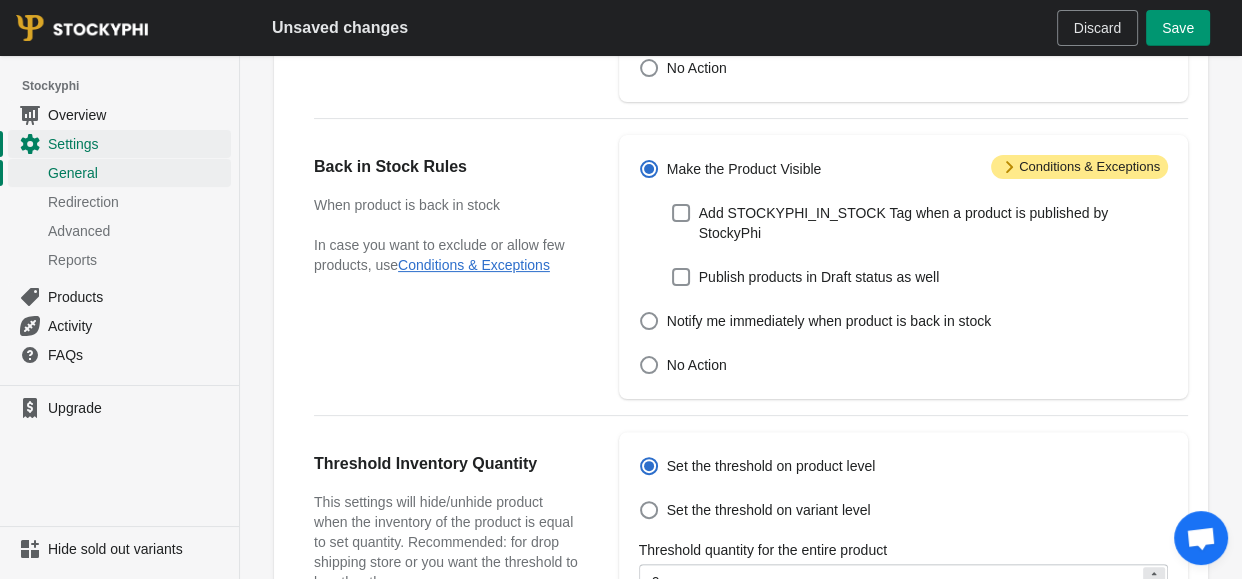 click on "Save" at bounding box center (1178, 28) 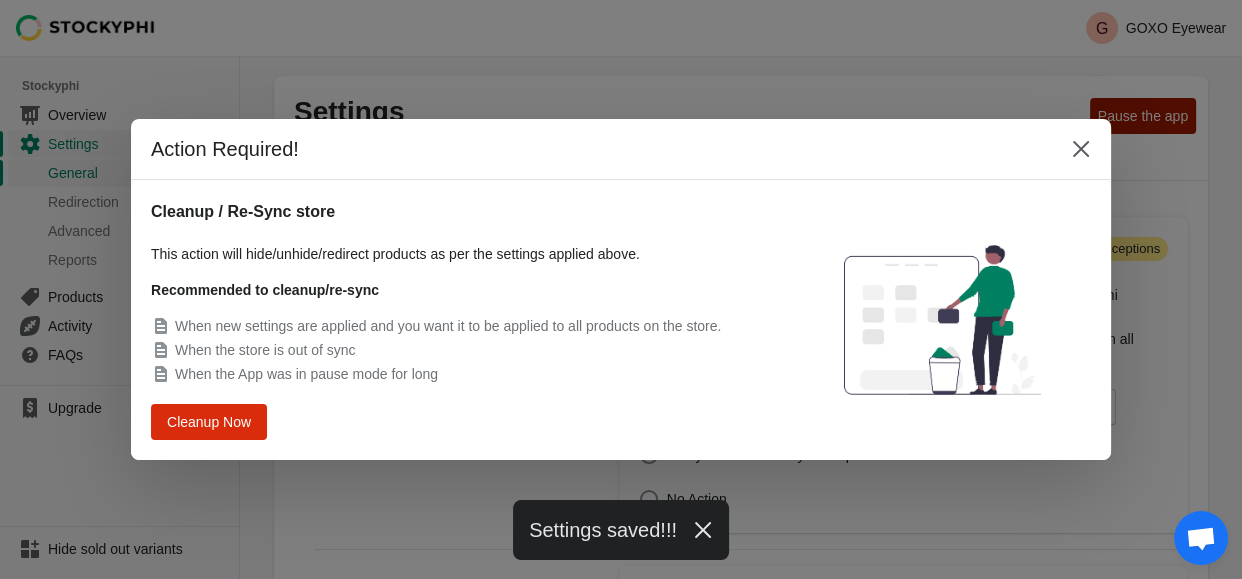 scroll, scrollTop: 0, scrollLeft: 0, axis: both 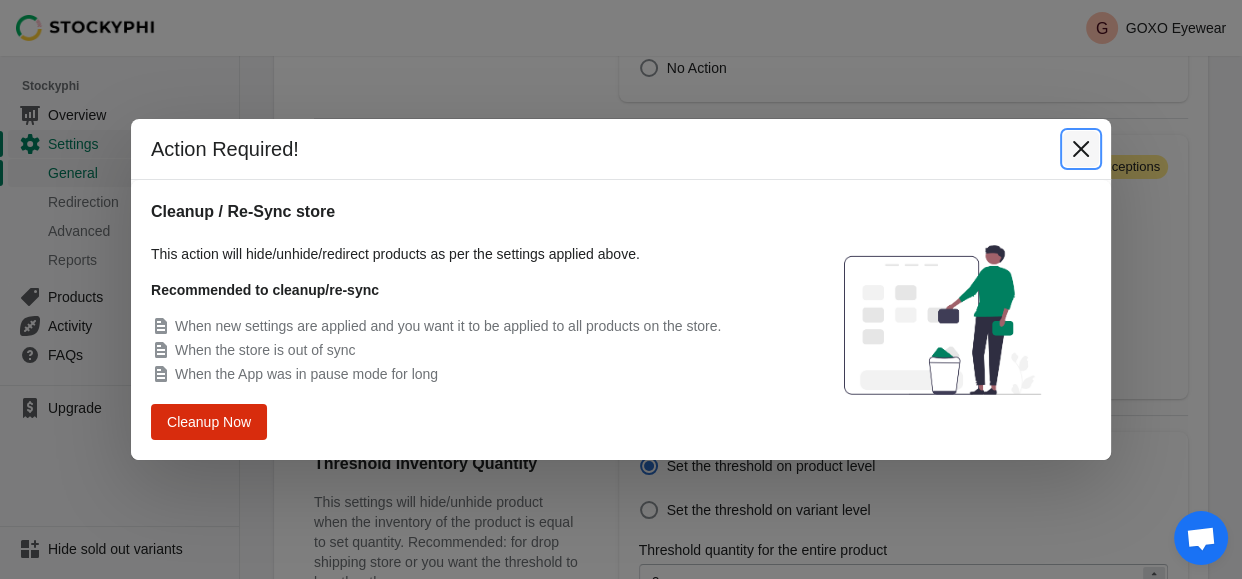click 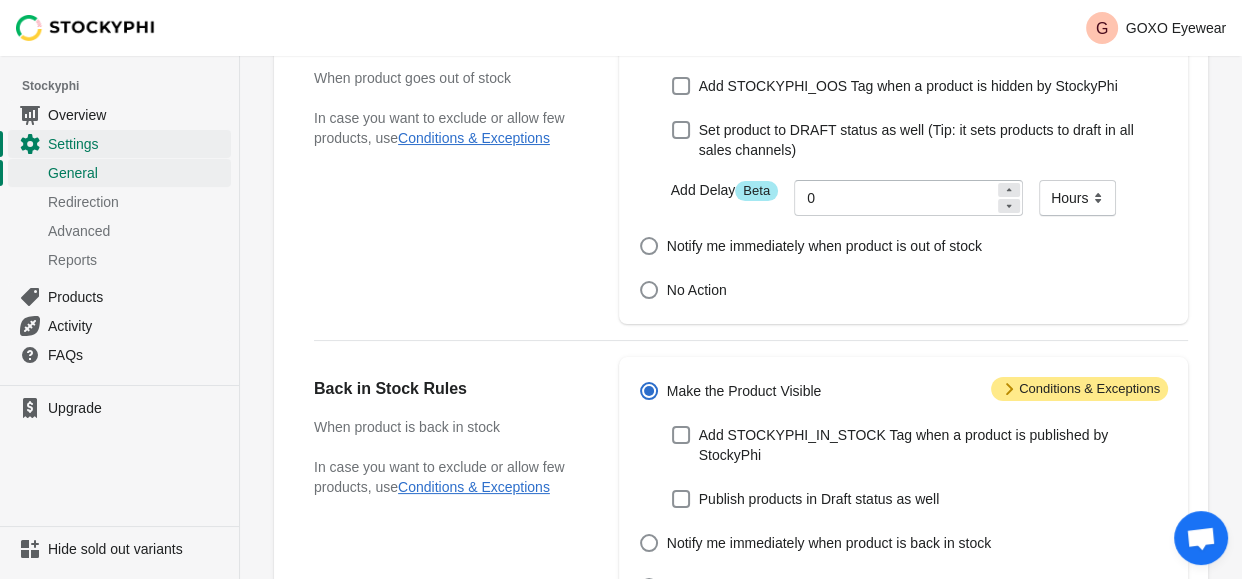 scroll, scrollTop: 21, scrollLeft: 0, axis: vertical 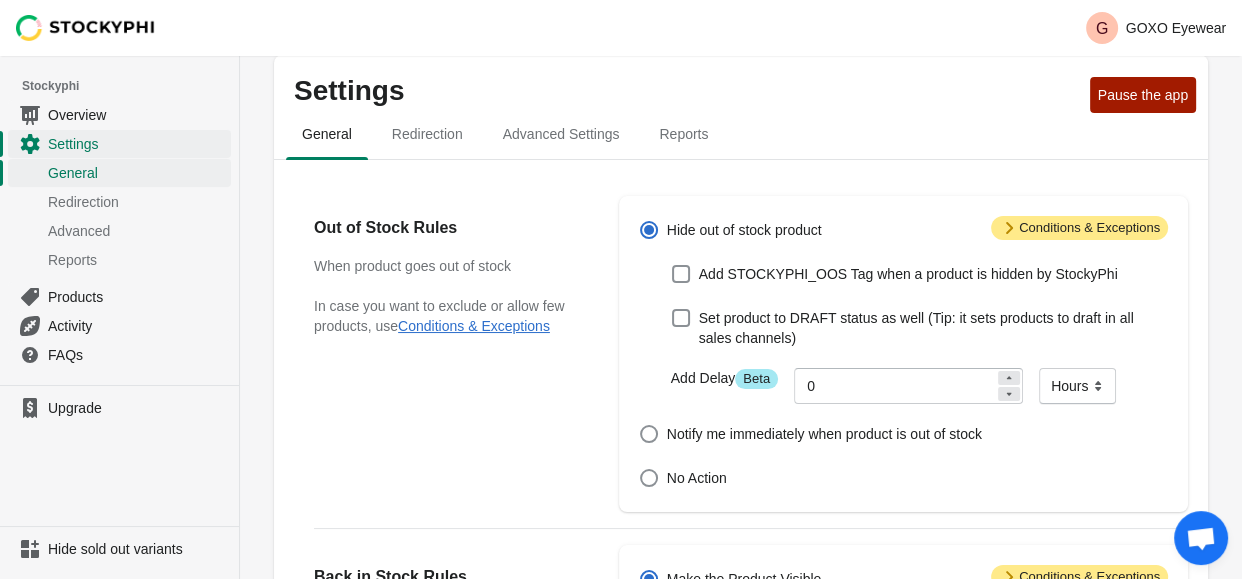 click on "Attention  Conditions & Exceptions Hide out of stock product Add STOCKYPHI_OOS Tag when a product is hidden by StockyPhi Set product to DRAFT status as well (Tip: it sets products to draft in all sales channels) Add Delay  Info  Beta 0 Minutes Hours Days Hours Notify me immediately when product is out of stock No Action" at bounding box center (903, 354) 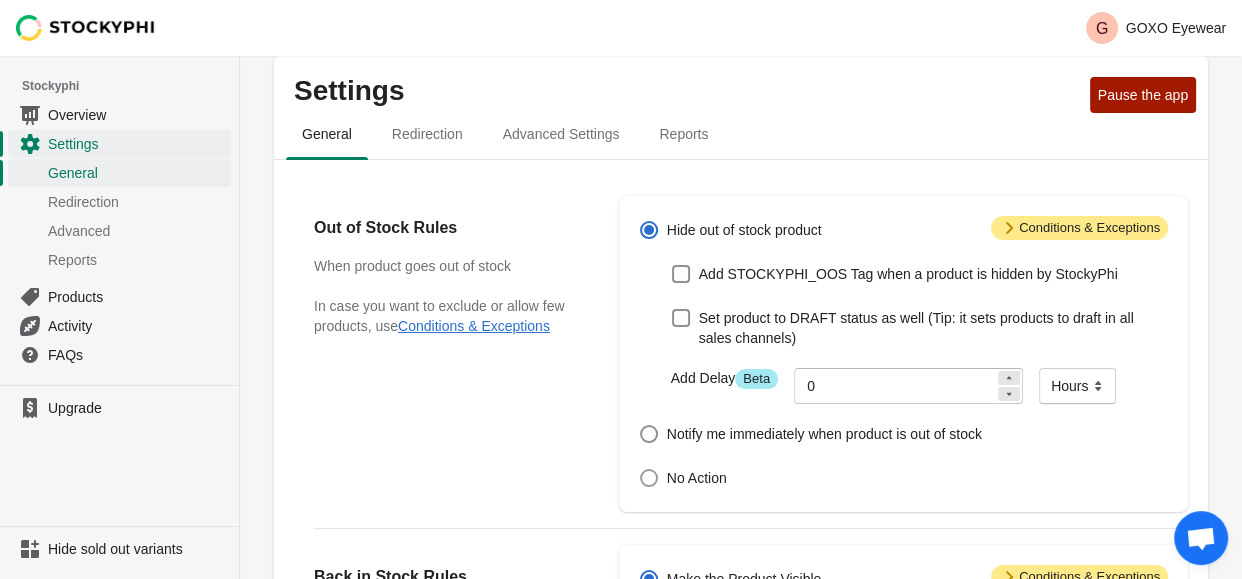 click on "No Action" at bounding box center [697, 478] 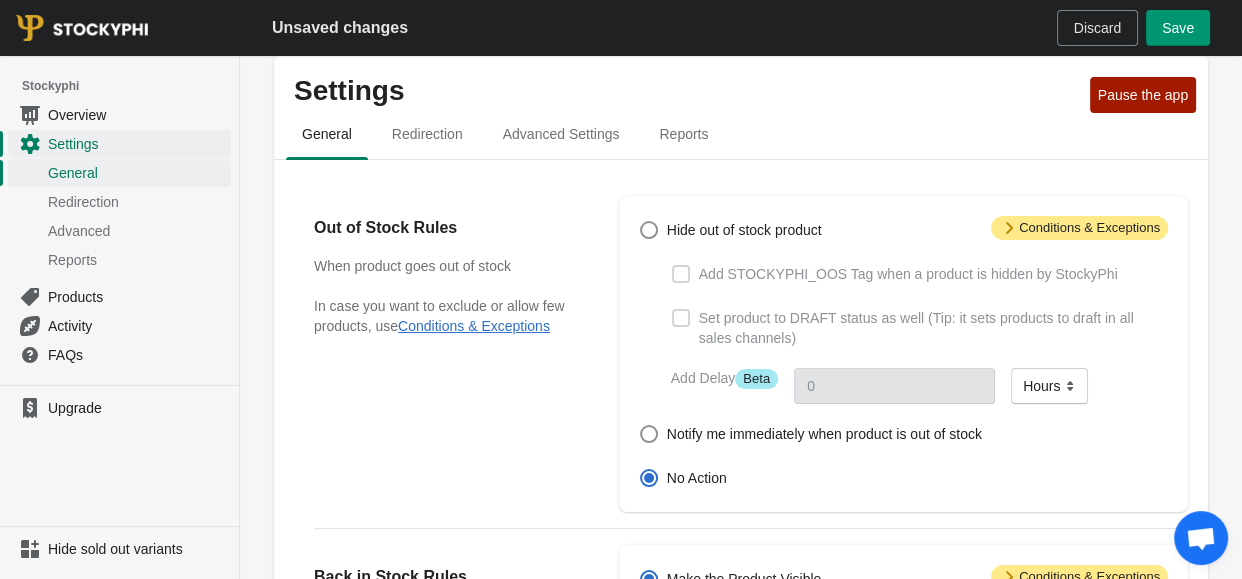 click on "Save" at bounding box center [1178, 28] 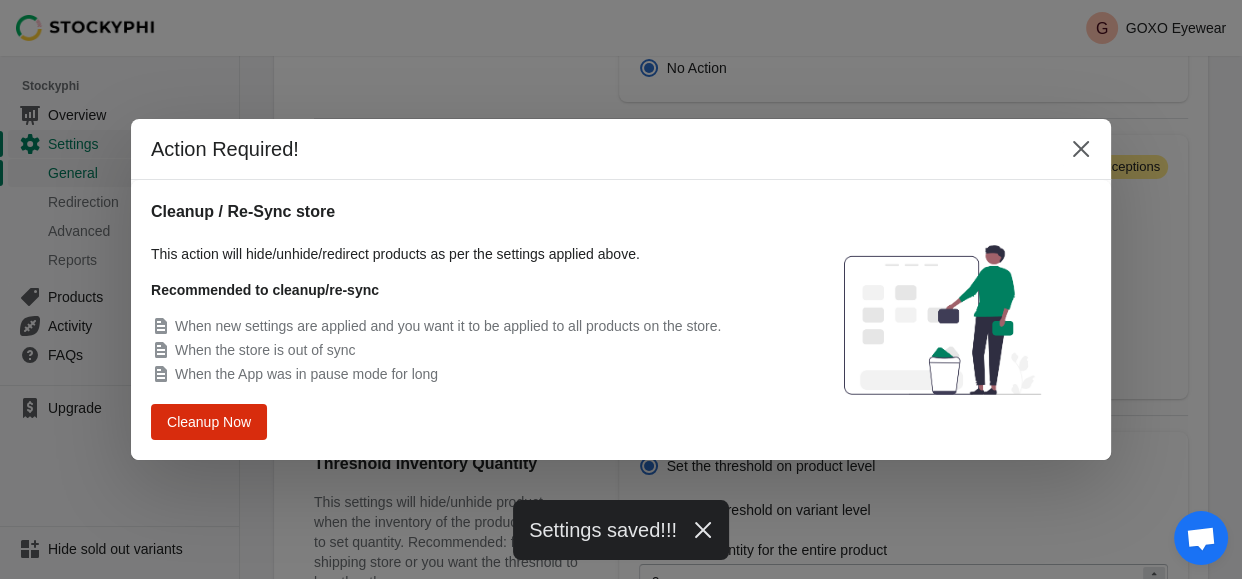 scroll, scrollTop: 0, scrollLeft: 0, axis: both 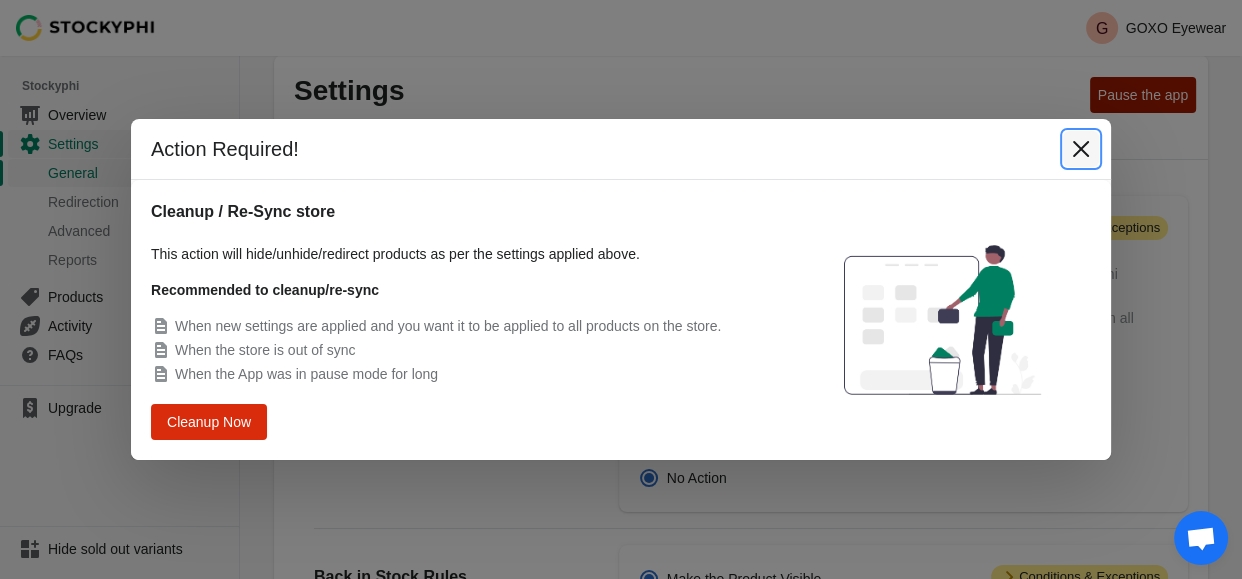 click 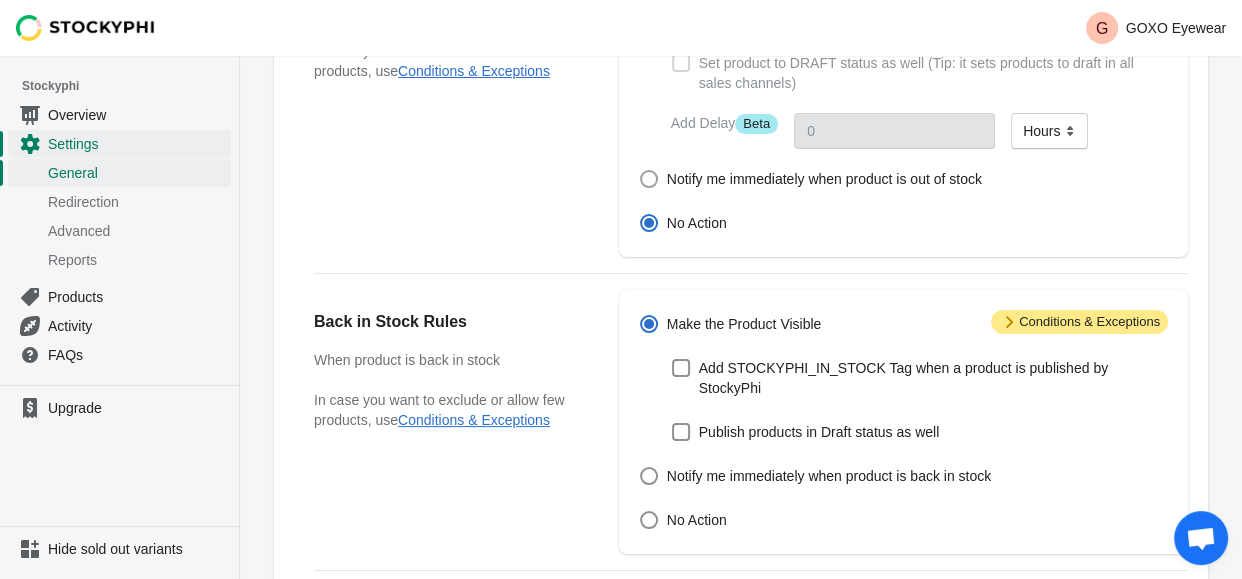 scroll, scrollTop: 0, scrollLeft: 0, axis: both 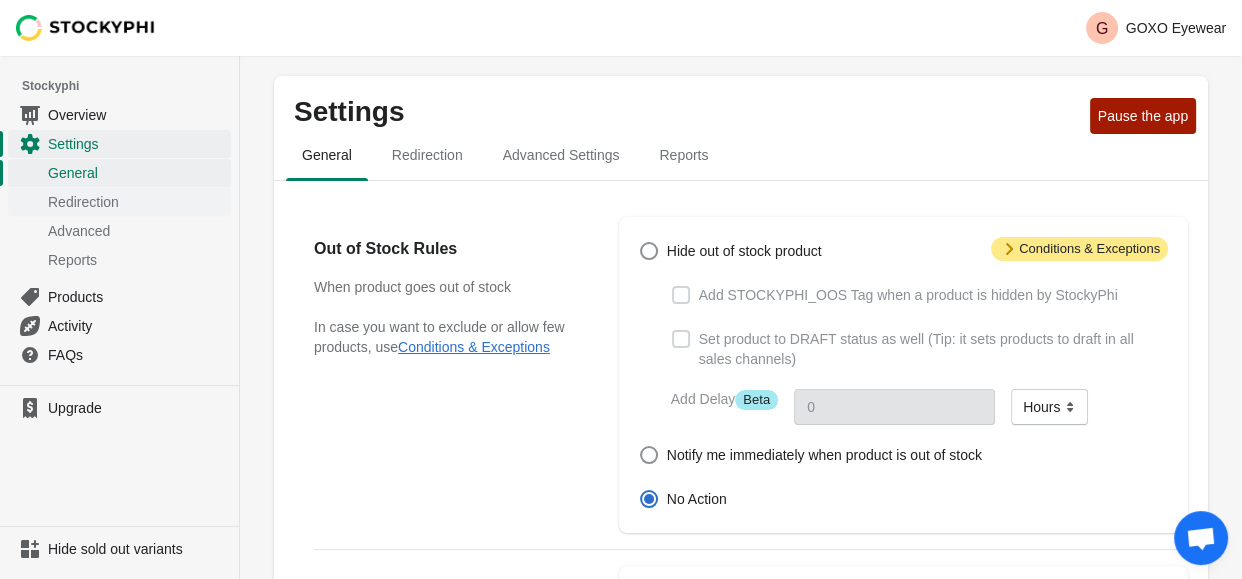 click on "Redirection" at bounding box center (137, 202) 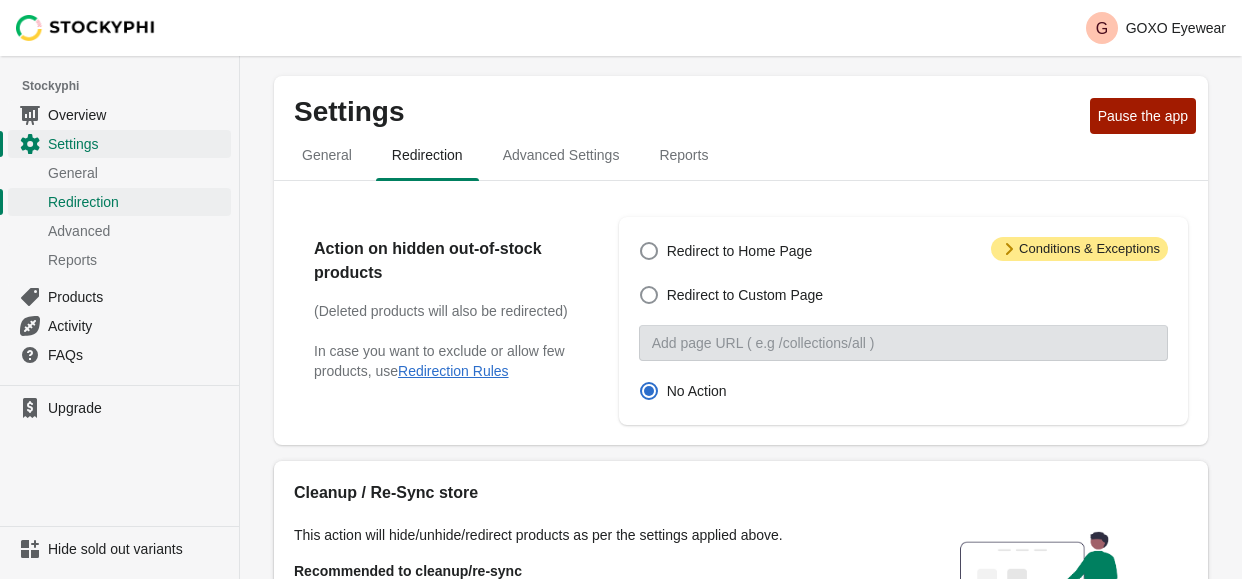 scroll, scrollTop: 0, scrollLeft: 0, axis: both 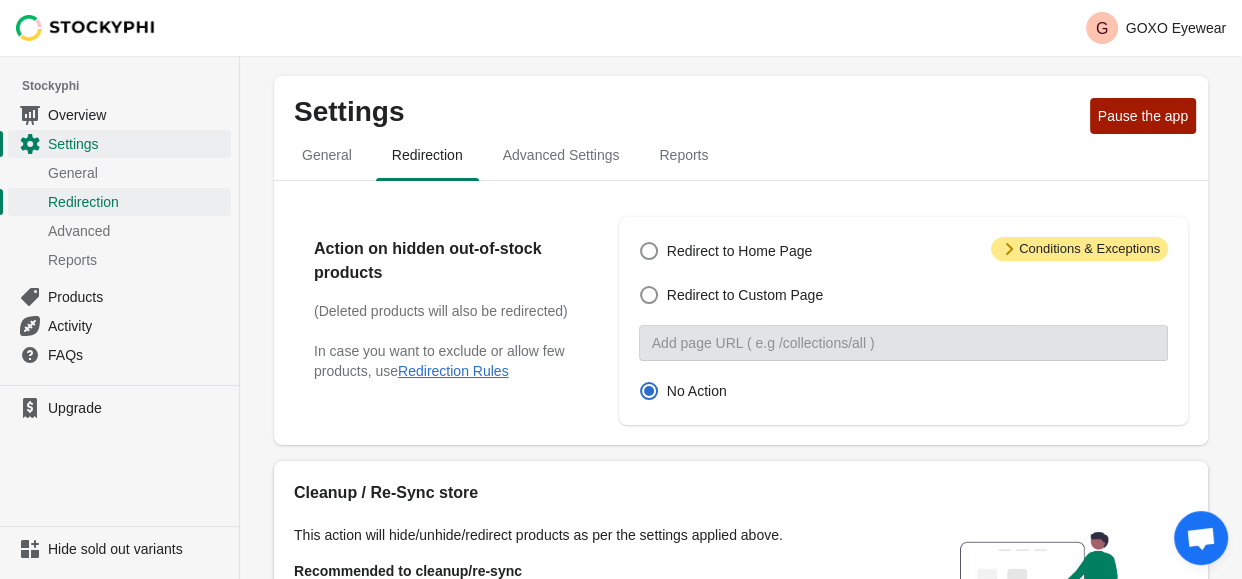 click on "Advanced" at bounding box center (137, 231) 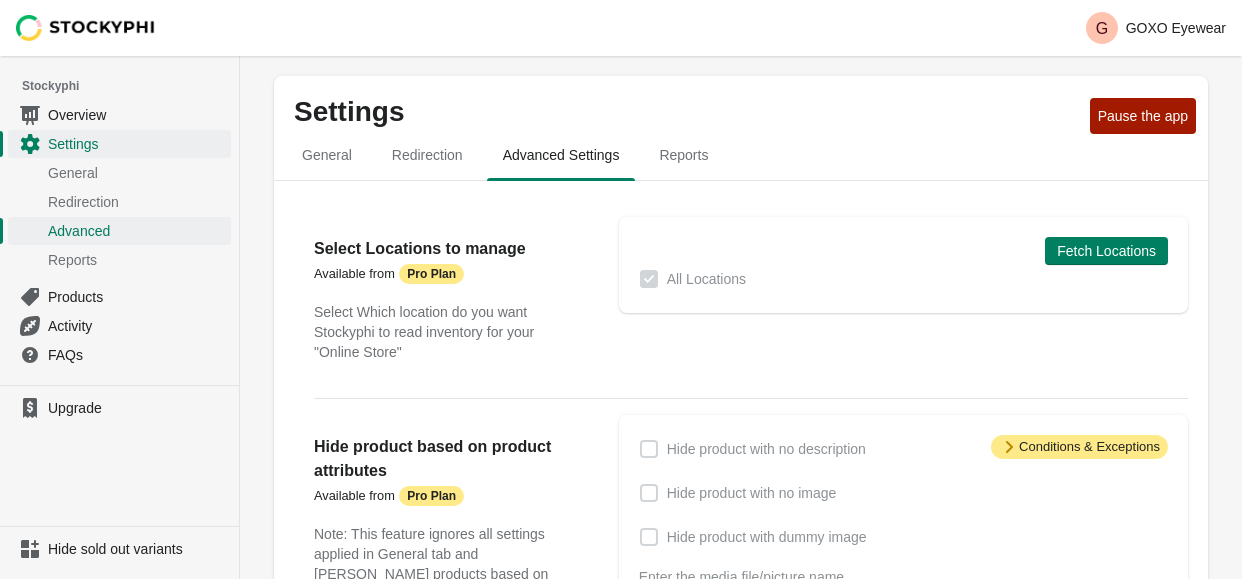 scroll, scrollTop: 0, scrollLeft: 0, axis: both 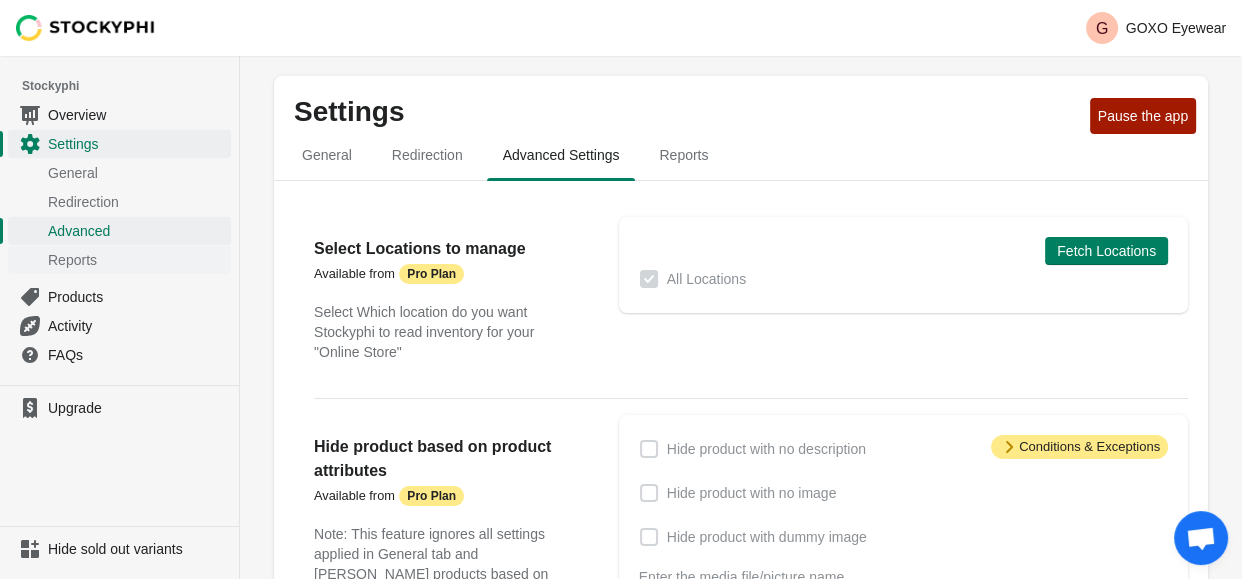 click on "Reports" at bounding box center (137, 260) 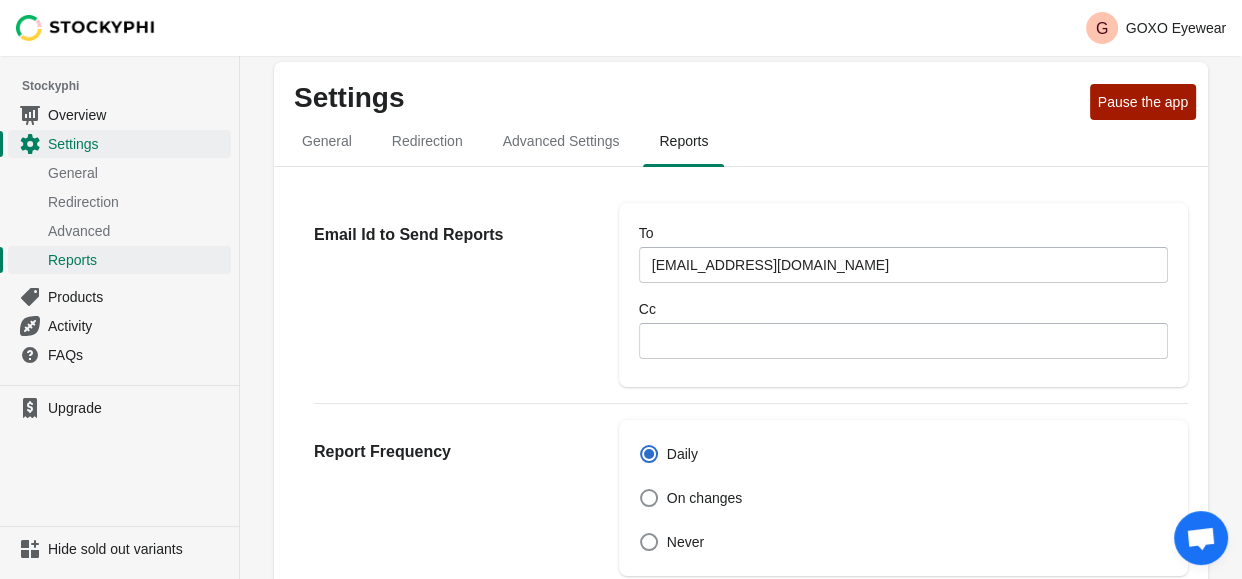scroll, scrollTop: 0, scrollLeft: 0, axis: both 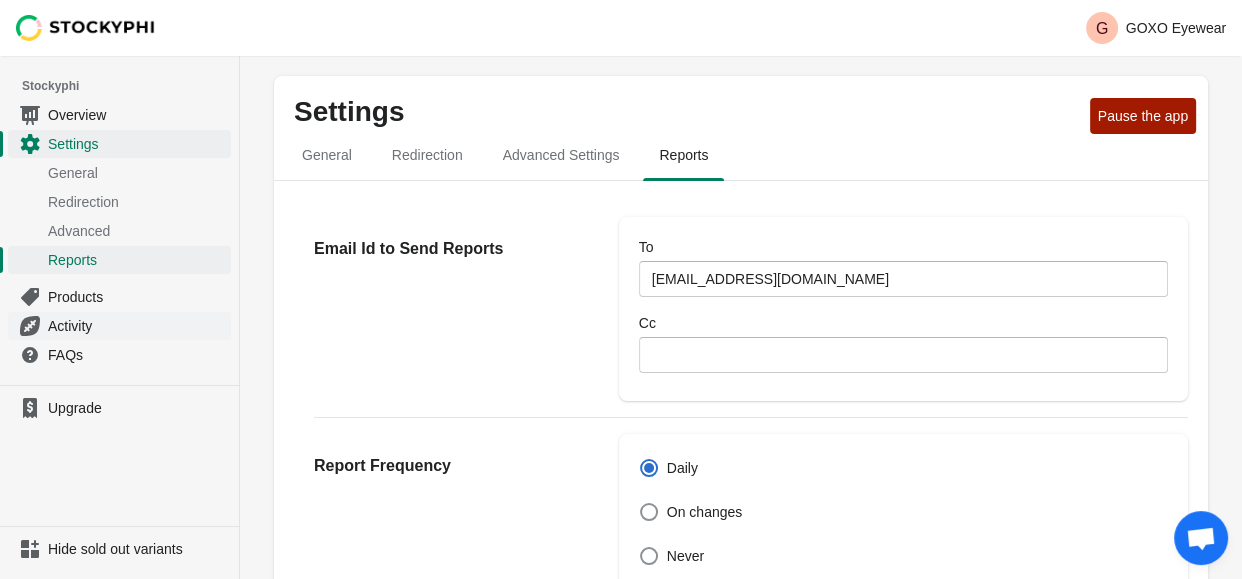 click on "Activity" at bounding box center [119, 325] 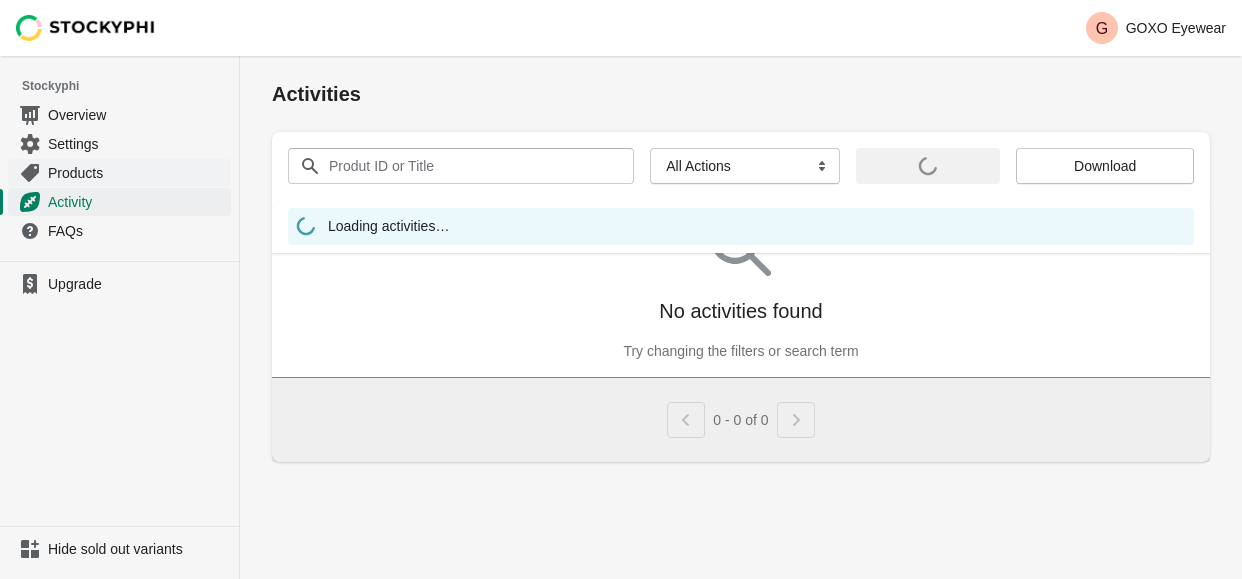 click on "Products" at bounding box center (137, 173) 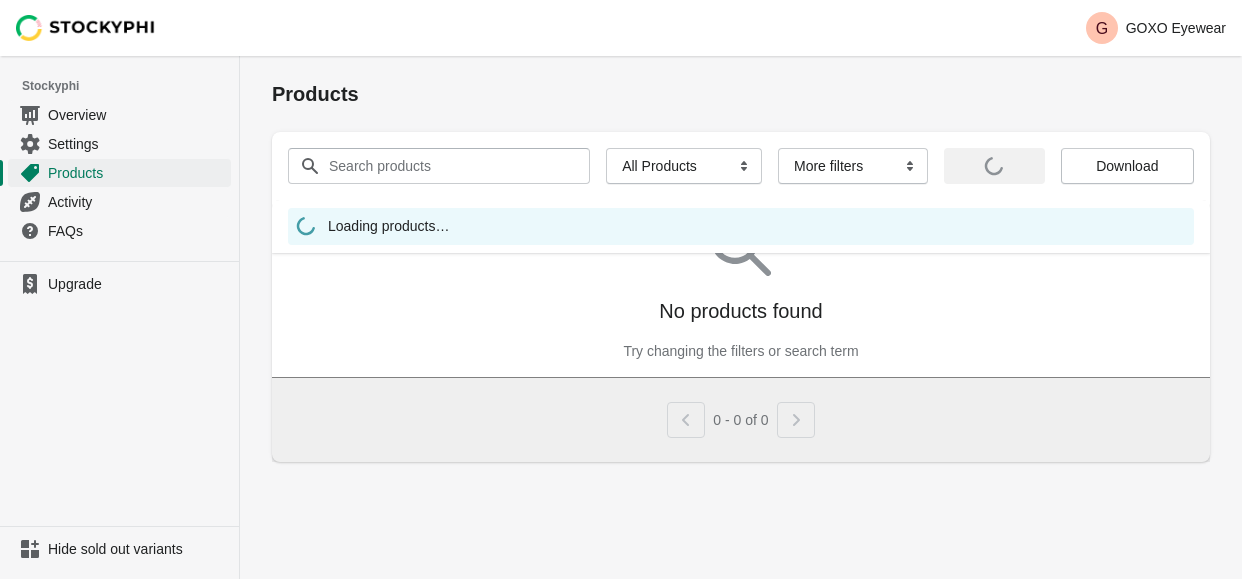 scroll, scrollTop: 0, scrollLeft: 0, axis: both 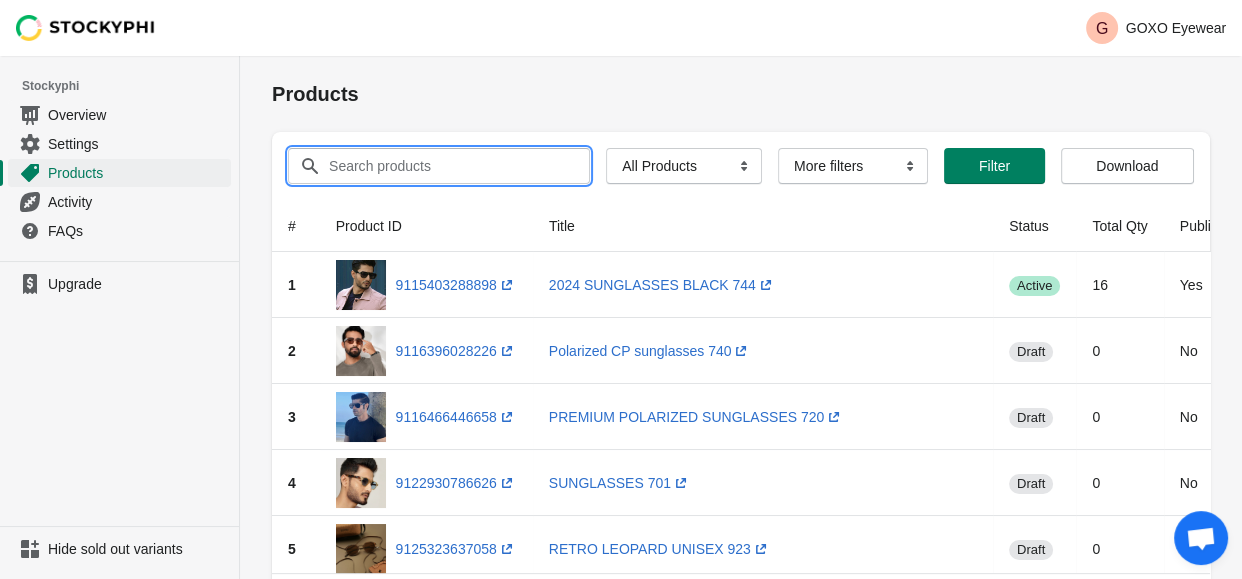 click on "Search products" at bounding box center (441, 166) 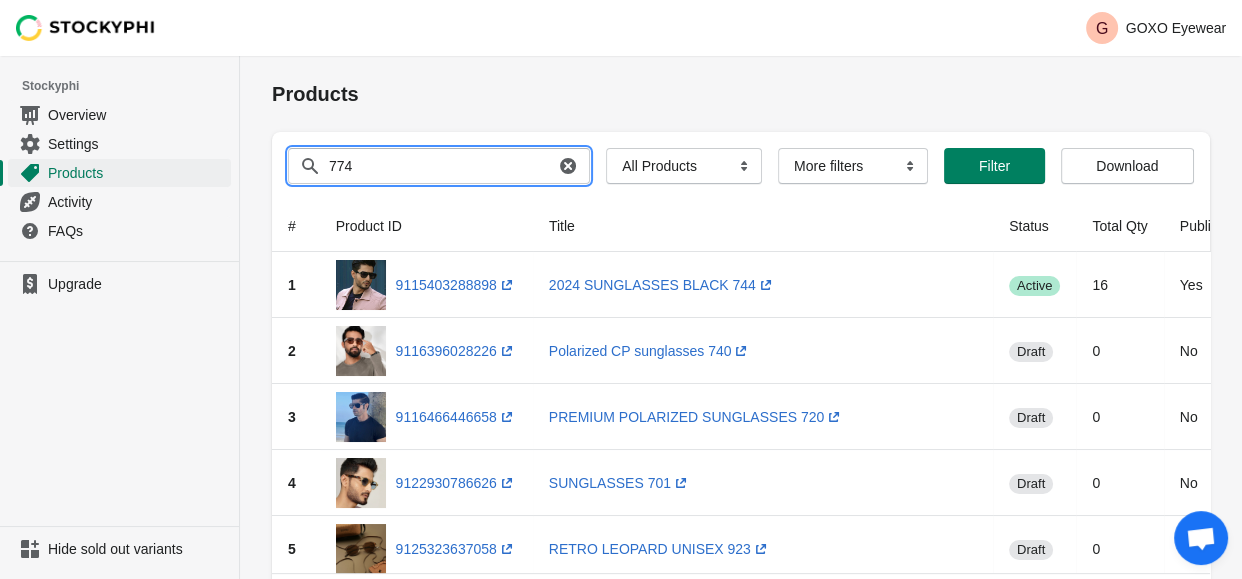 type on "774" 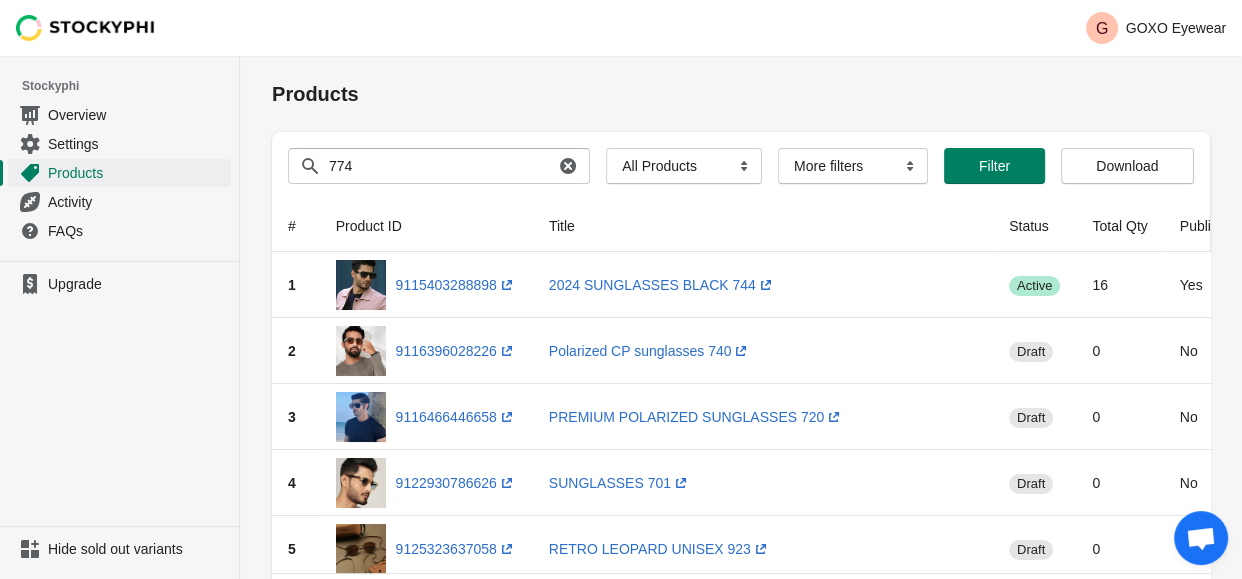 click on "Products" at bounding box center (741, 94) 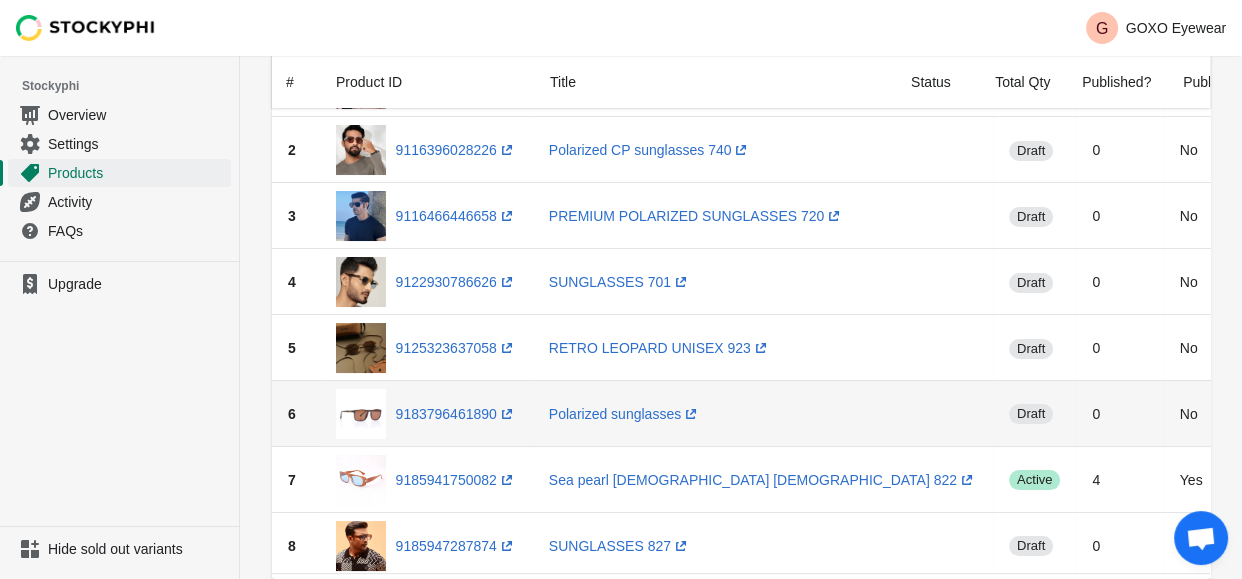 scroll, scrollTop: 0, scrollLeft: 0, axis: both 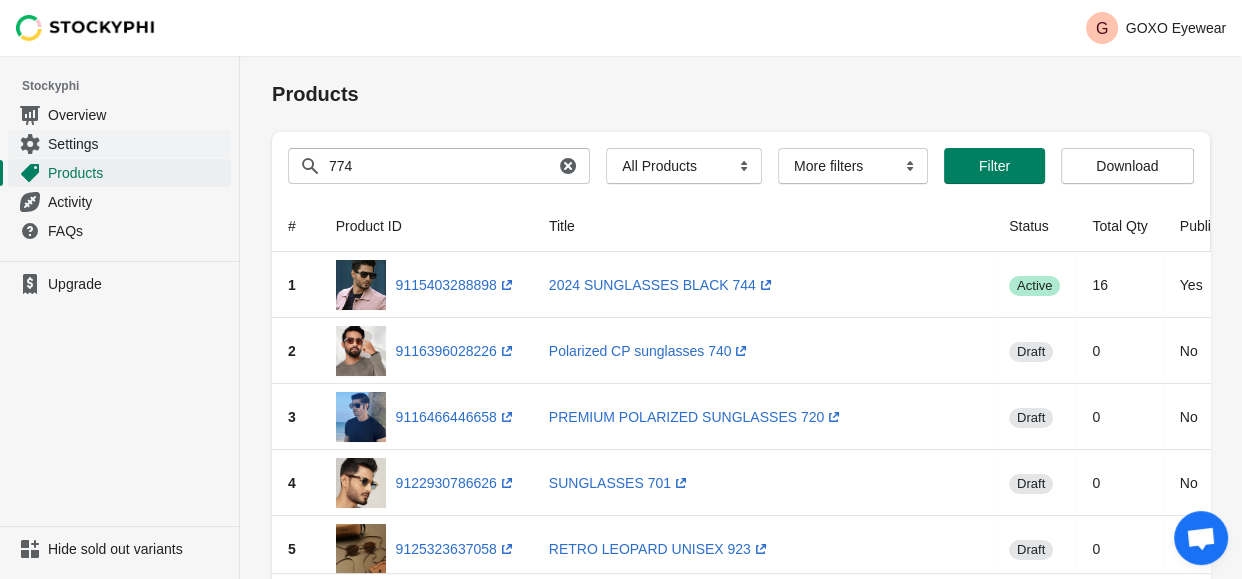 click on "Settings" at bounding box center [137, 144] 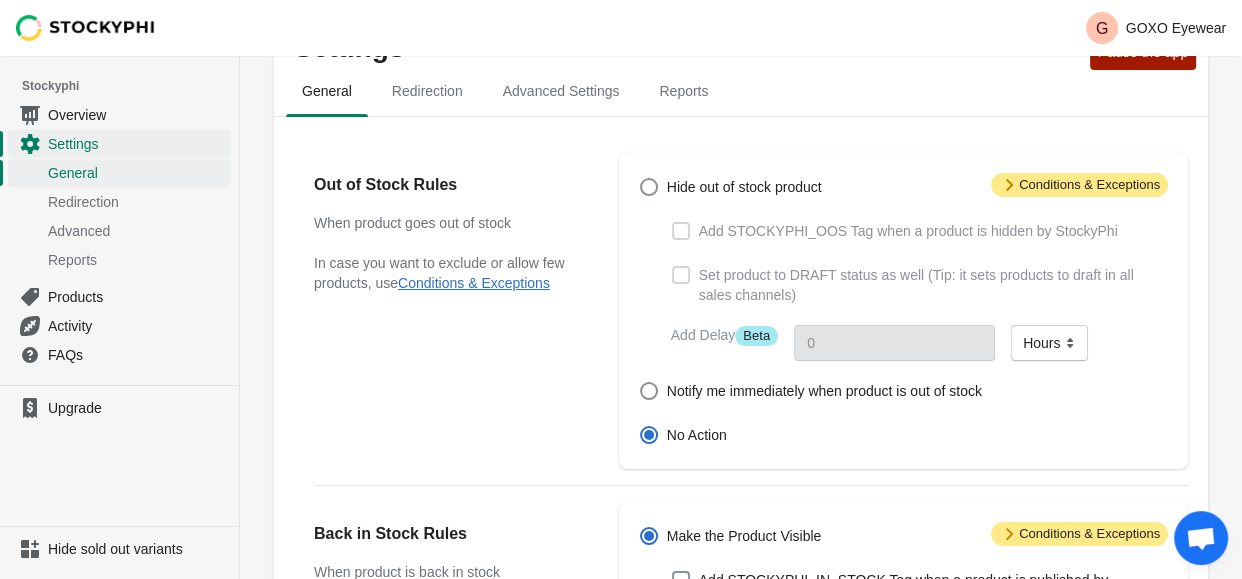scroll, scrollTop: 0, scrollLeft: 0, axis: both 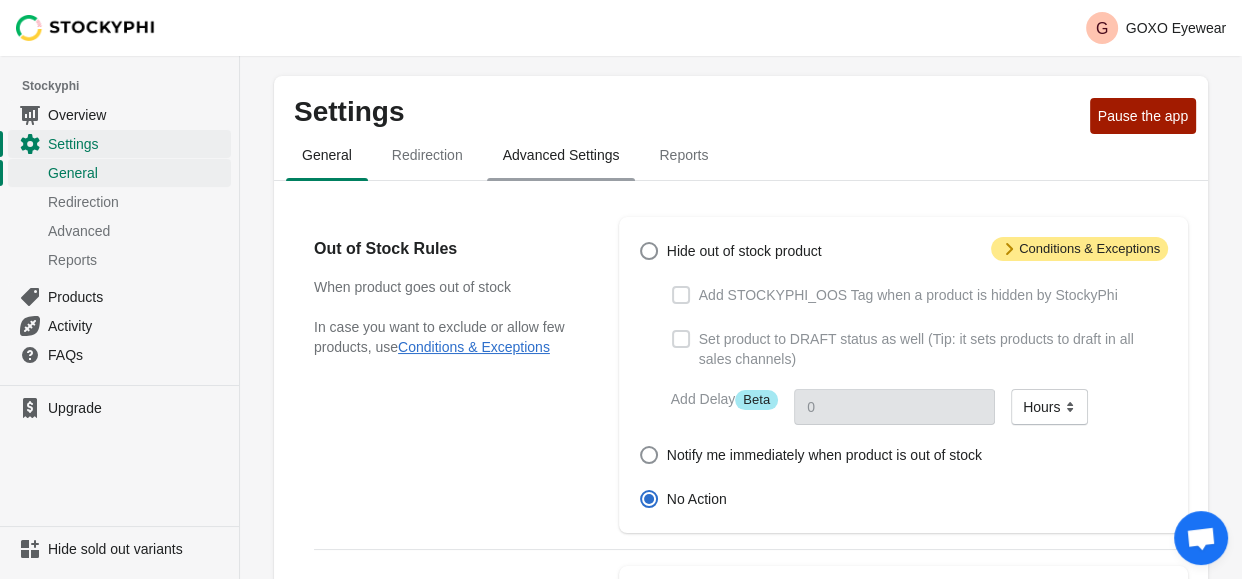 click on "Advanced Settings" at bounding box center [561, 155] 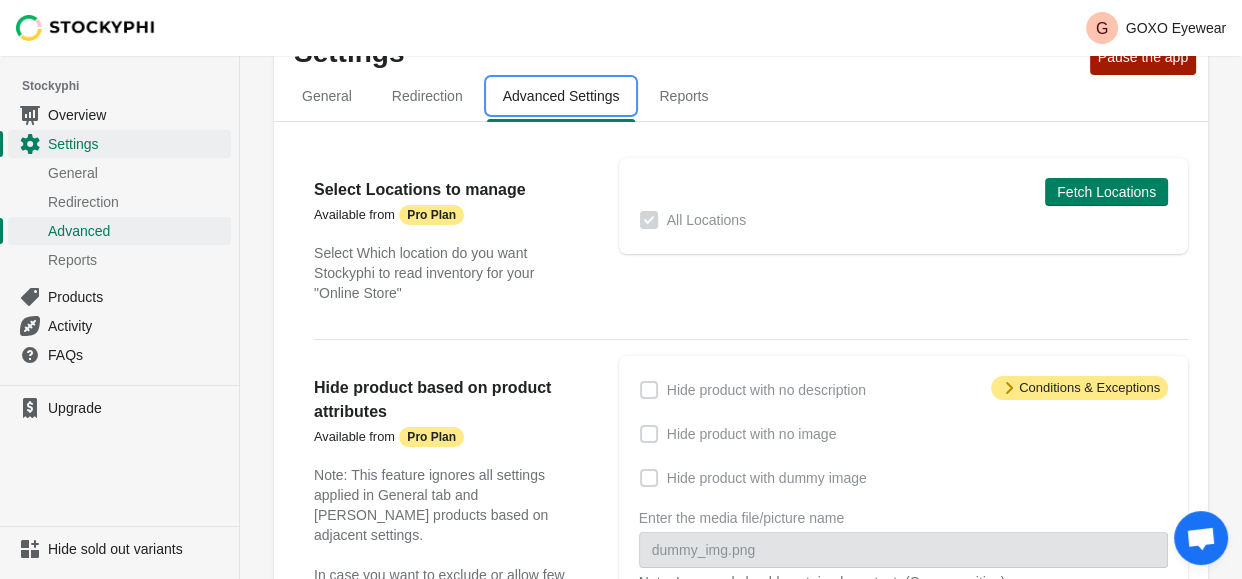 scroll, scrollTop: 0, scrollLeft: 0, axis: both 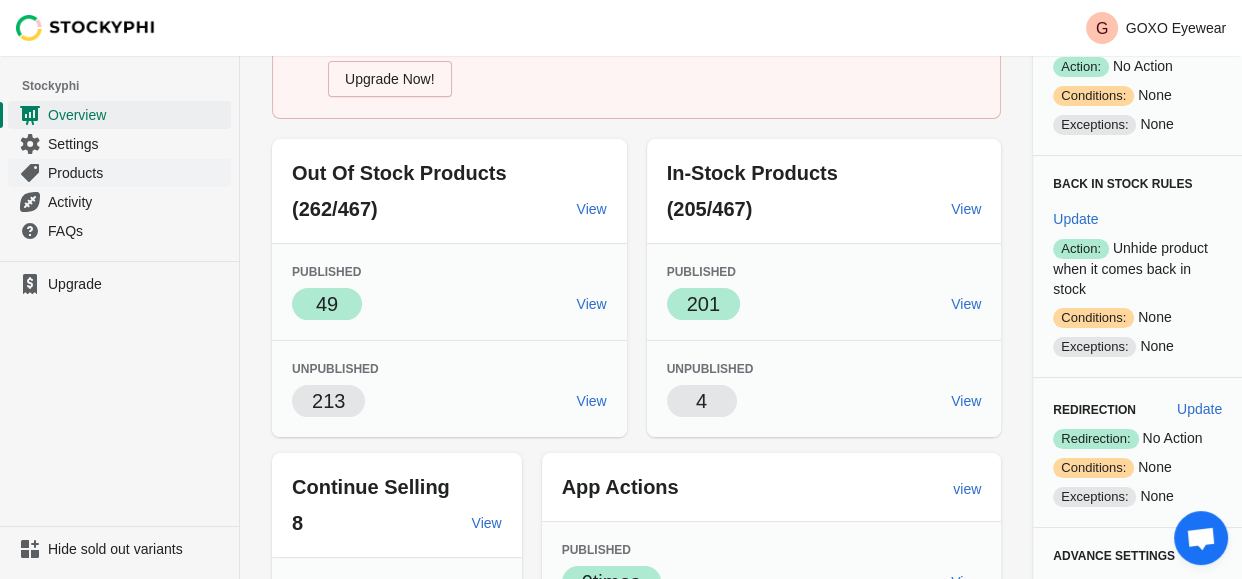 click on "Products" at bounding box center [137, 173] 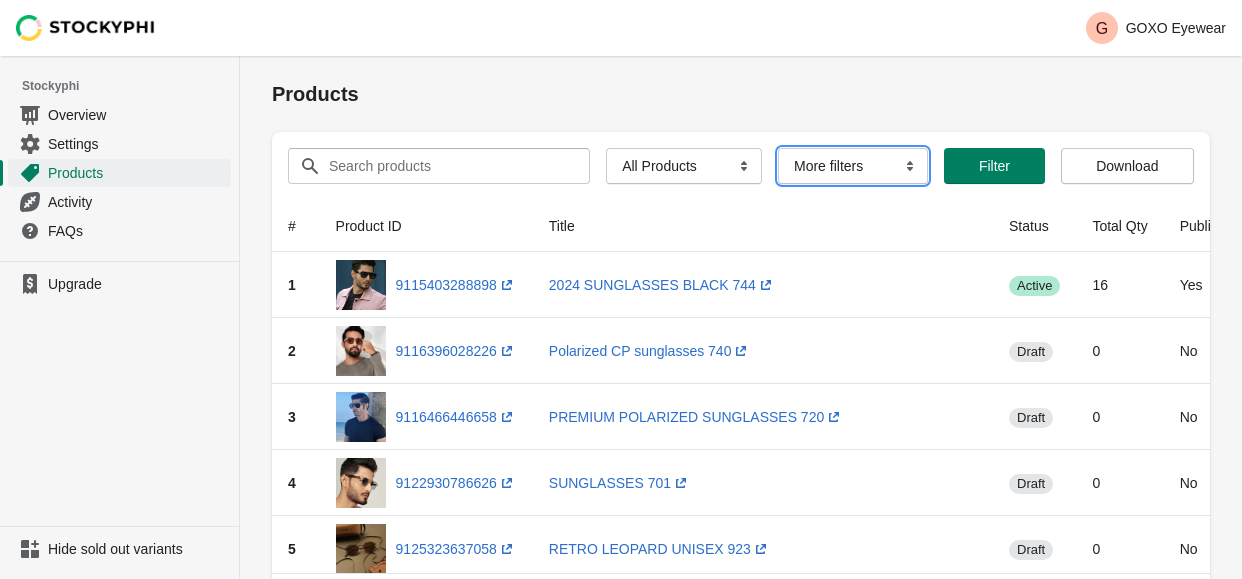 click on "More filters Delayed product hide" at bounding box center [853, 166] 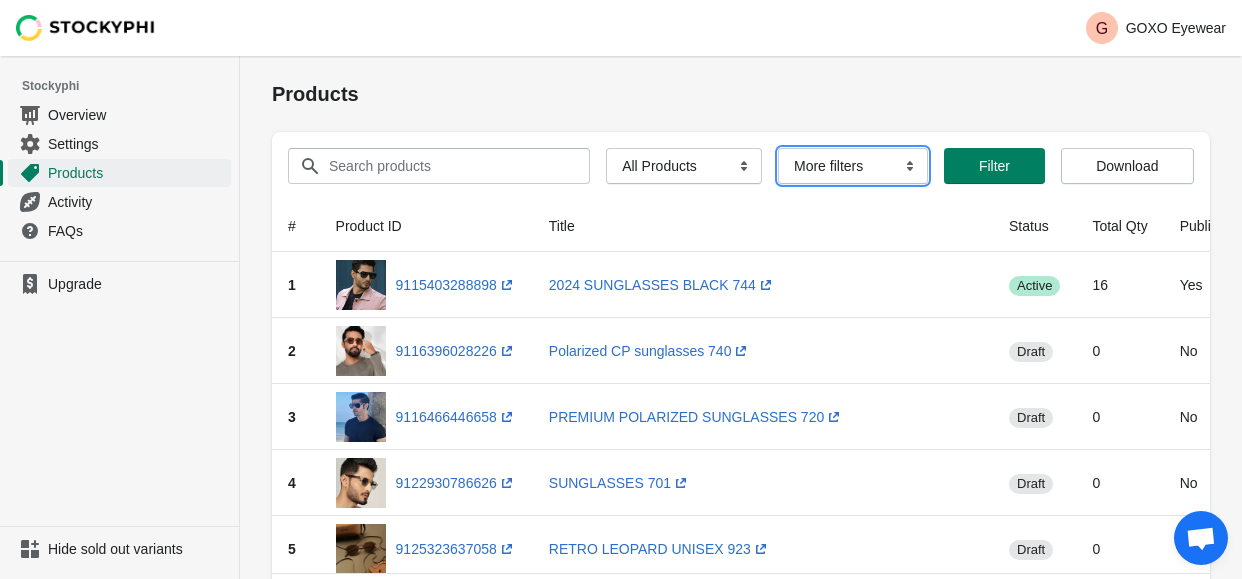 scroll, scrollTop: 0, scrollLeft: 0, axis: both 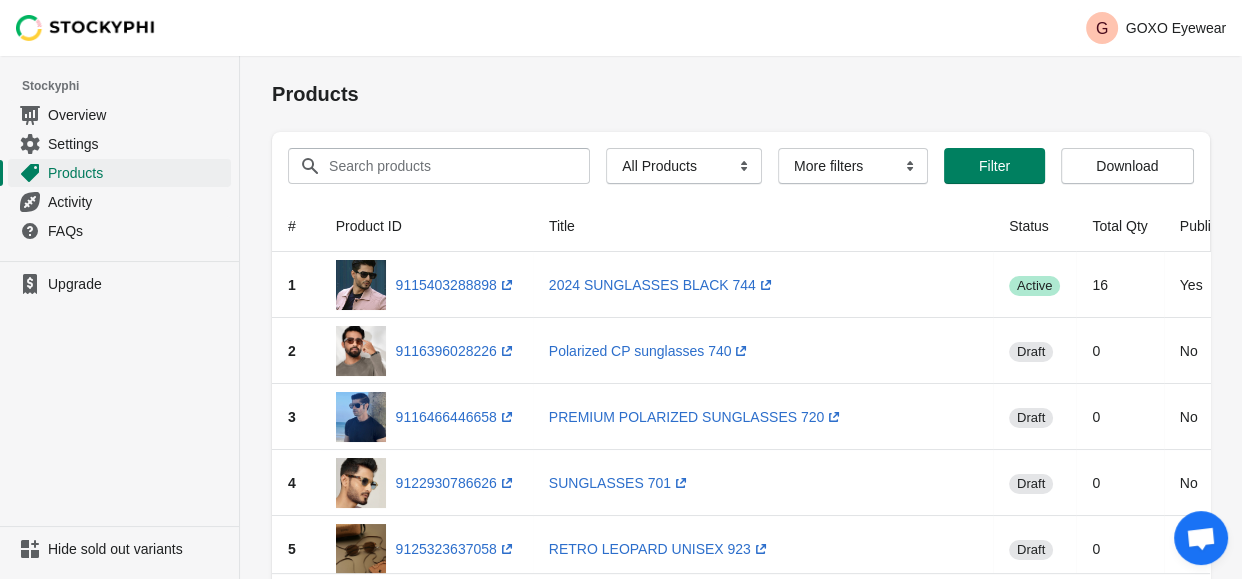 click on "Search products Clear All Products InStock InStock Published InStock Un-Published OOS OOS Published OOS Un-Published InStock Draft Products OOS Draft Products Has No Image Has No Image and Published InStock and Has No Image Has No Description InStock and Has No Description Has No Description and Published Continue Selling Continue Selling Published Continue Selling Un-Published Managed by StockyPhi All Products More filters Delayed product hide More filters Filter Download" at bounding box center (741, 166) 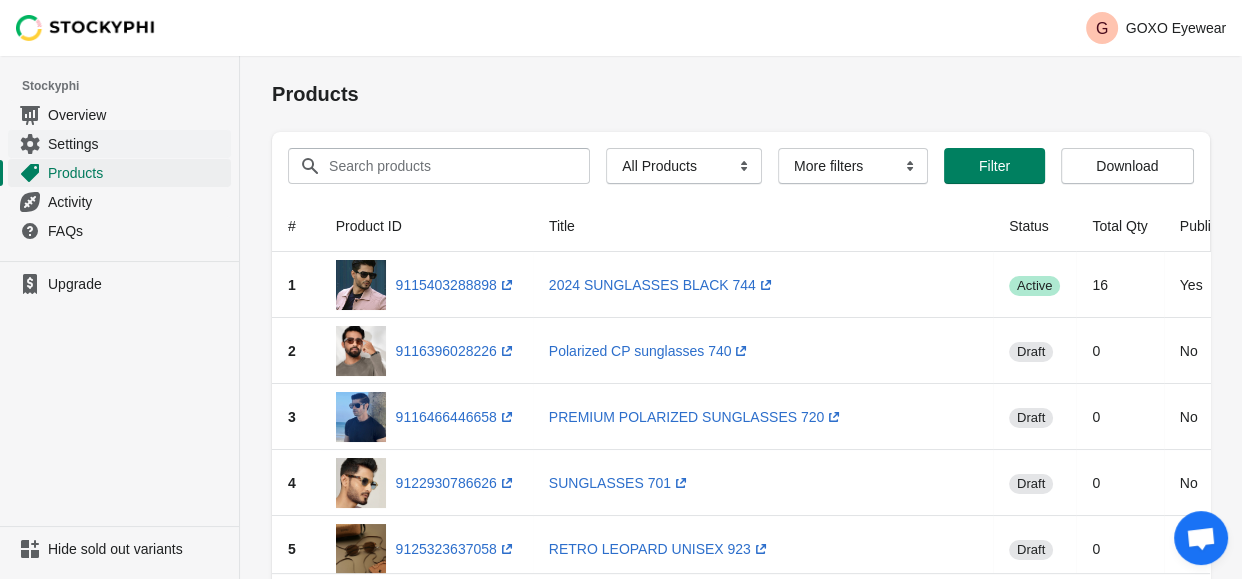 click on "Settings" at bounding box center [137, 144] 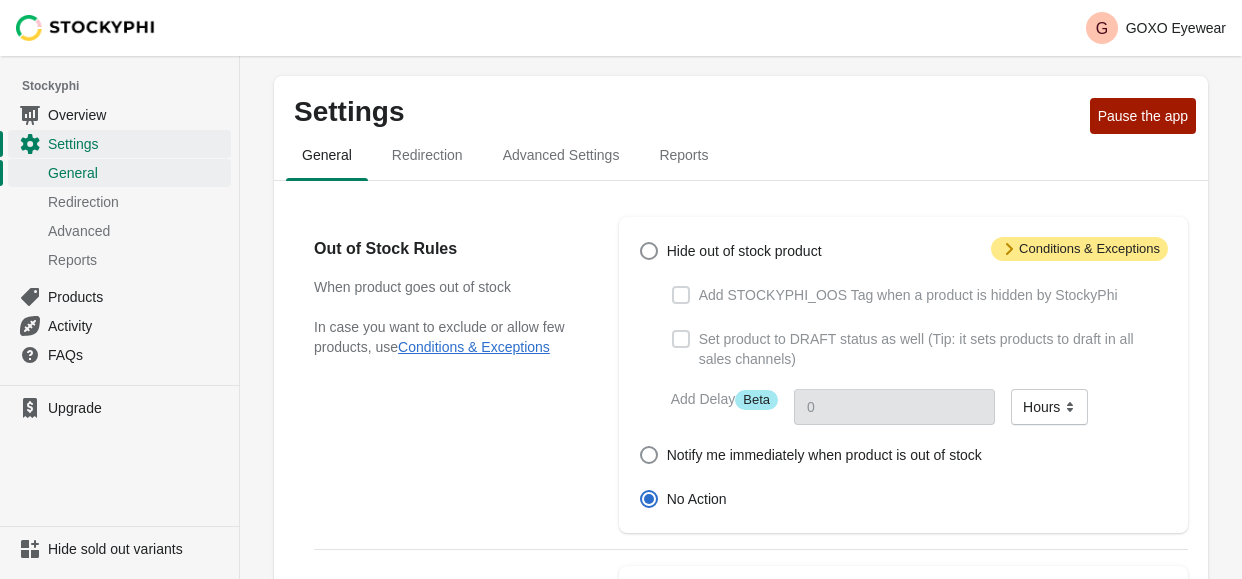 scroll, scrollTop: 0, scrollLeft: 0, axis: both 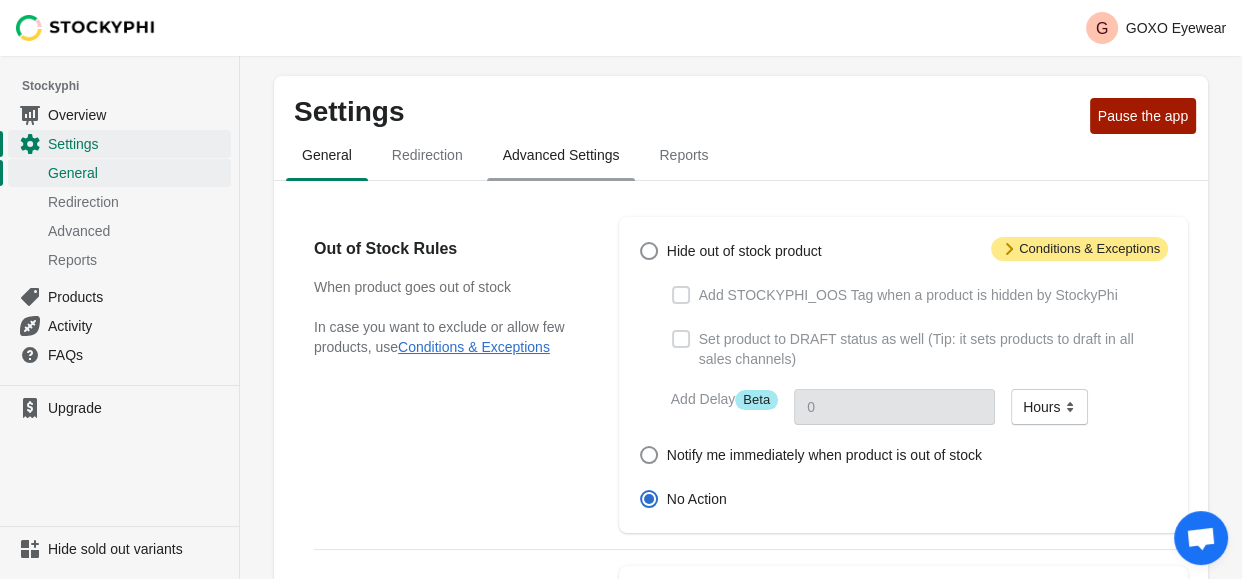 click on "Advanced Settings" at bounding box center (561, 155) 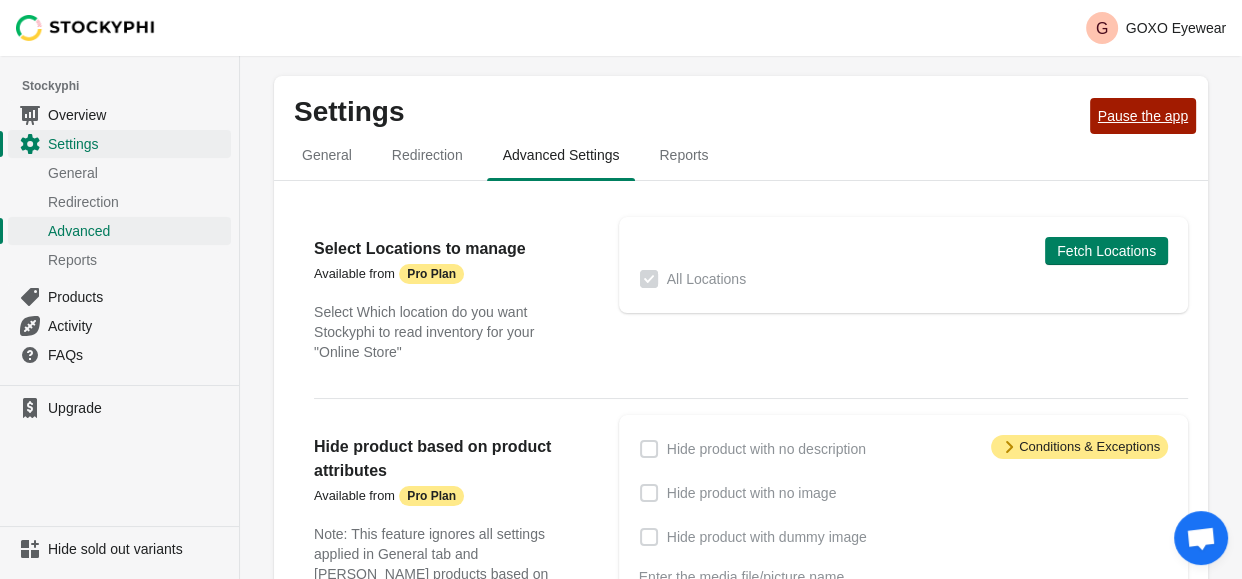click on "Pause the app" at bounding box center [1143, 116] 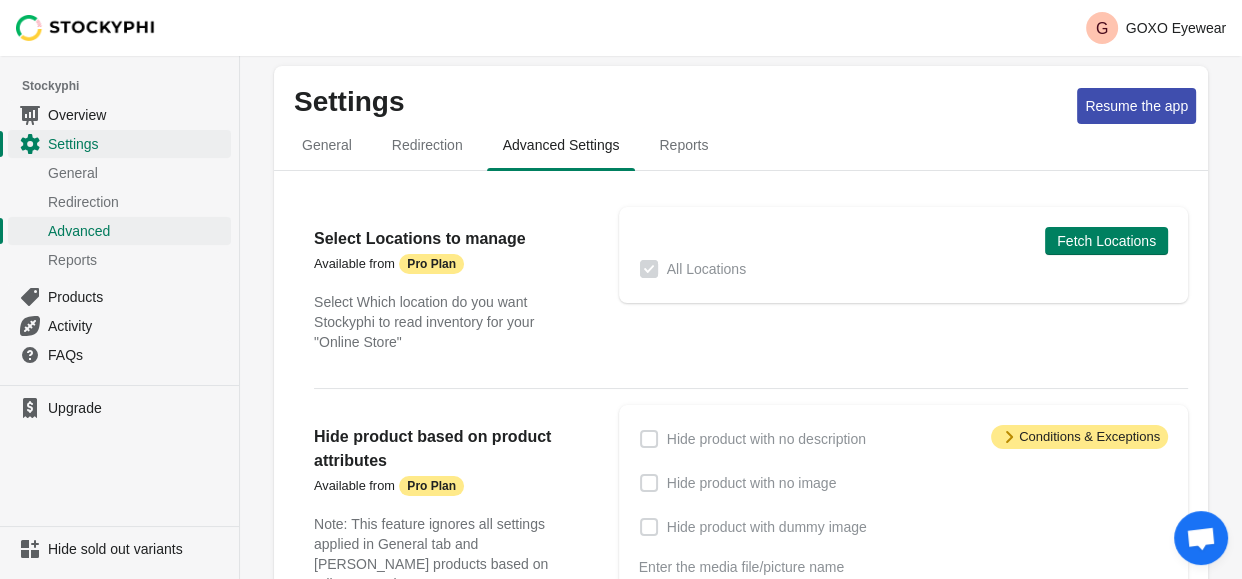 scroll, scrollTop: 0, scrollLeft: 0, axis: both 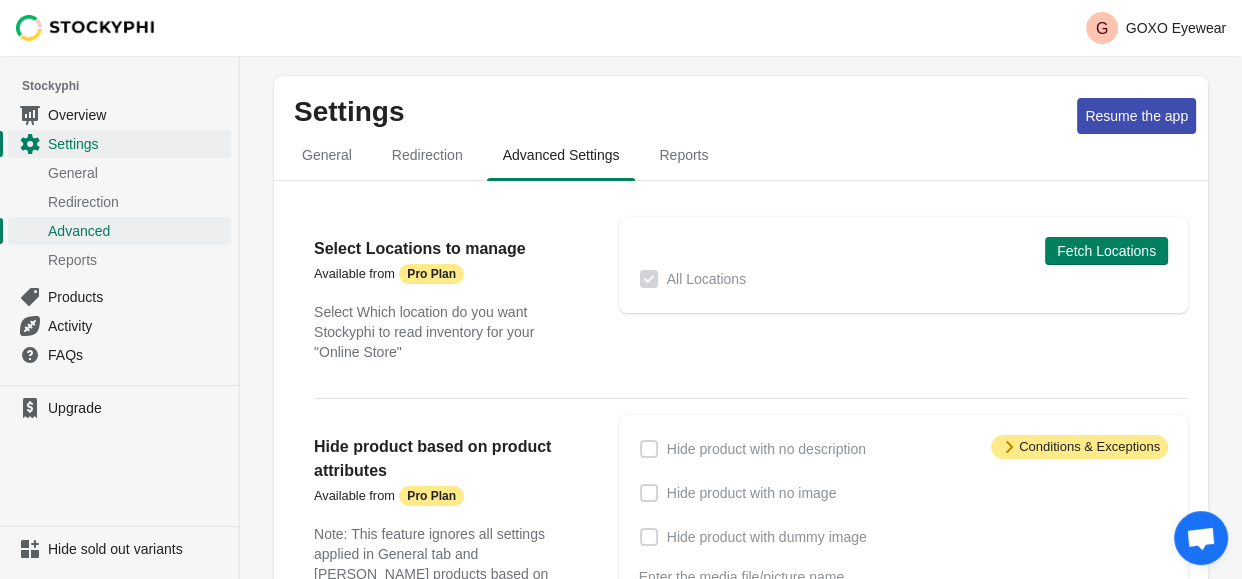 click on "Fetch Locations" at bounding box center [895, 243] 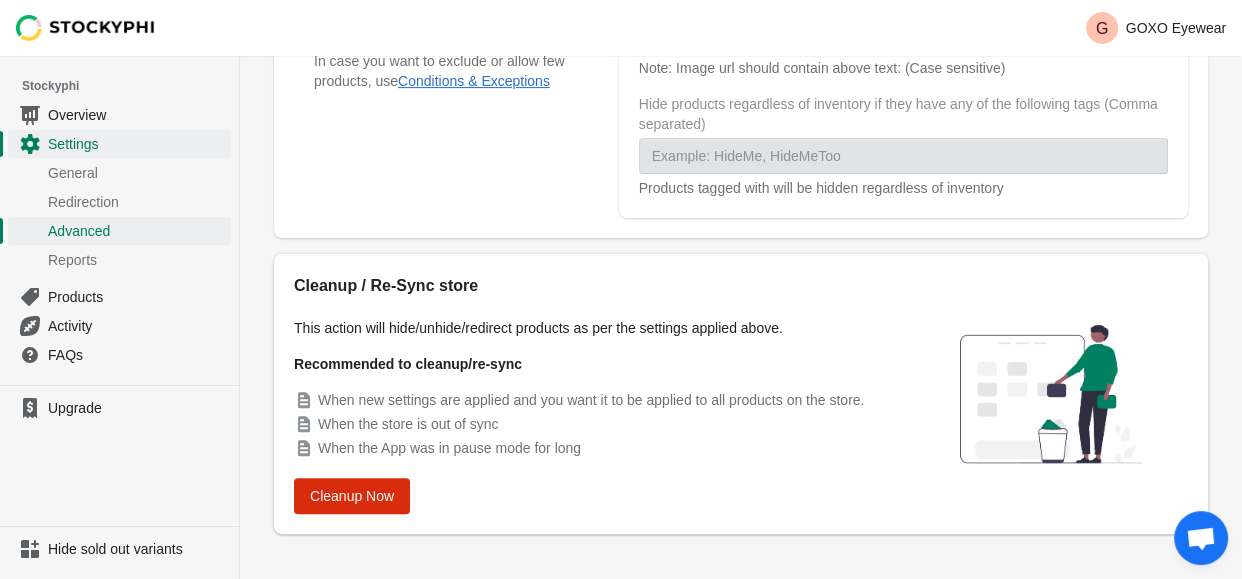 scroll, scrollTop: 596, scrollLeft: 0, axis: vertical 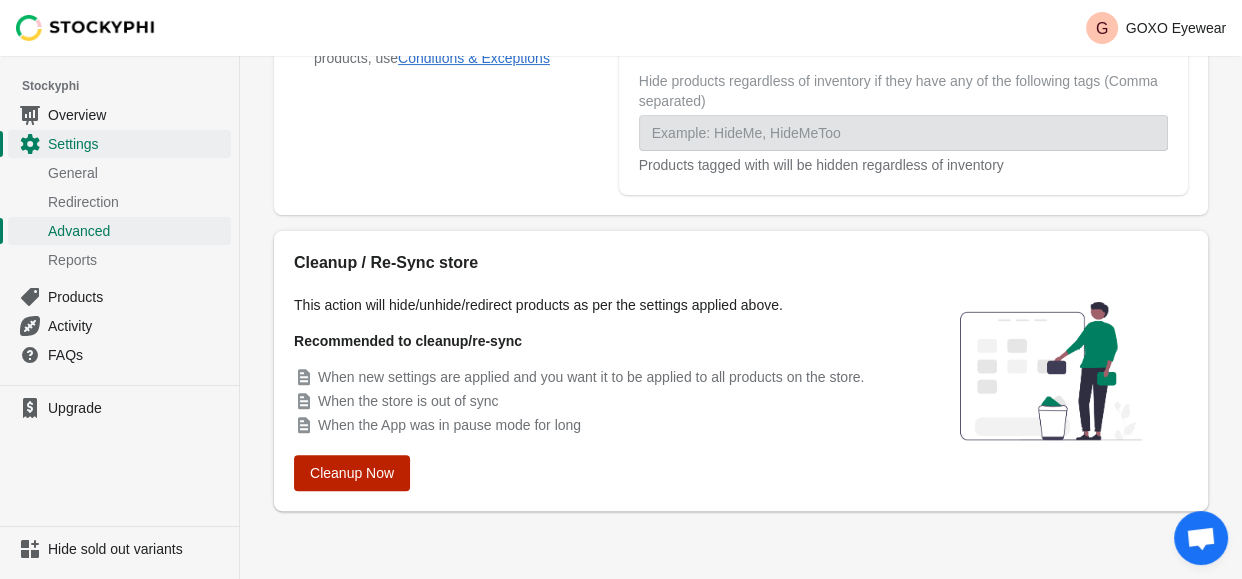 click on "Cleanup Now" at bounding box center [352, 473] 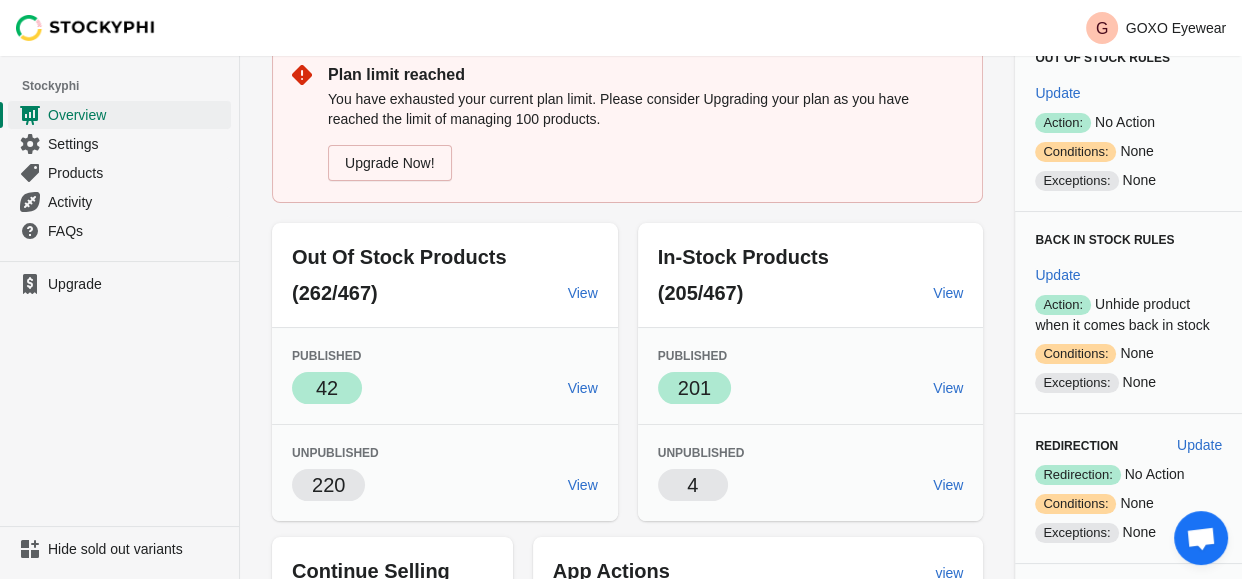 scroll, scrollTop: 0, scrollLeft: 0, axis: both 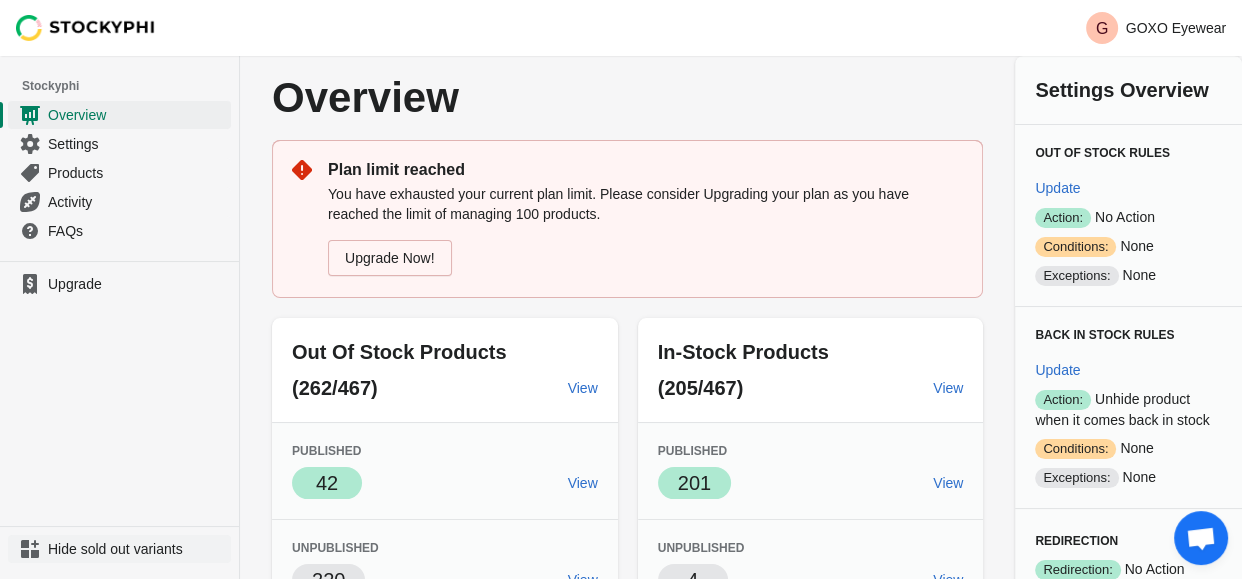click on "Hide sold out variants" at bounding box center [137, 549] 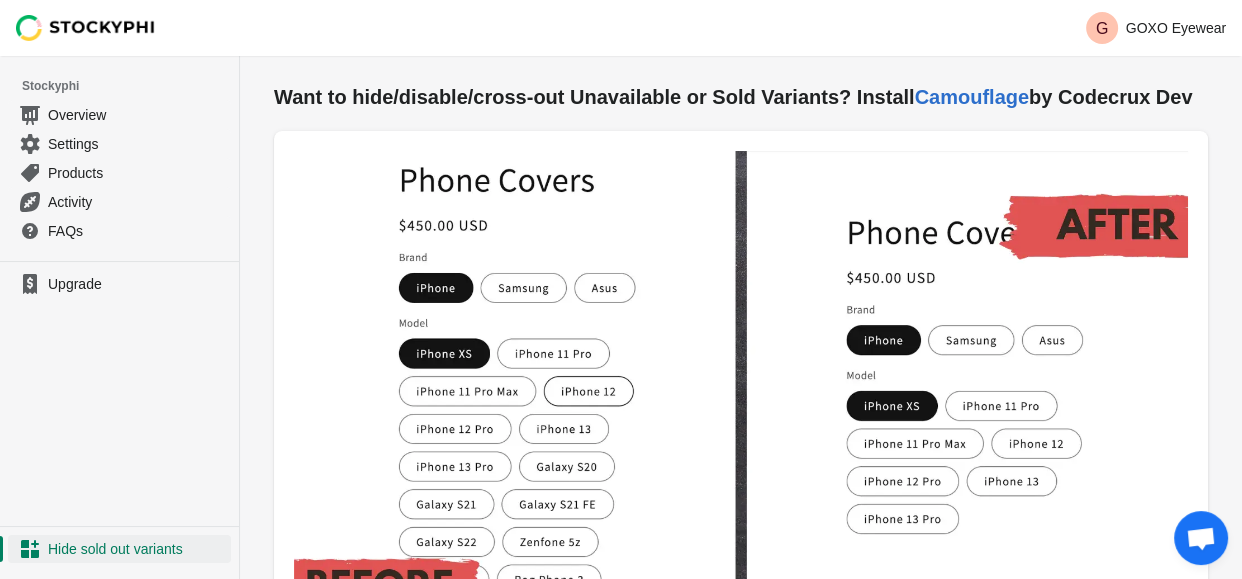 scroll, scrollTop: 0, scrollLeft: 0, axis: both 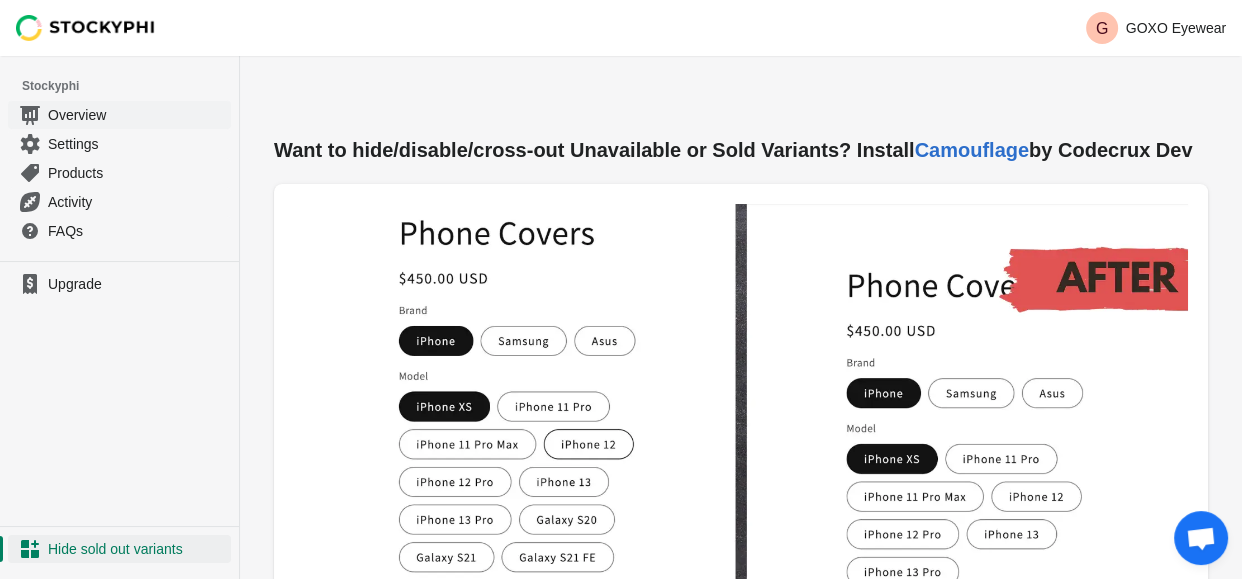 click on "Overview" at bounding box center [137, 115] 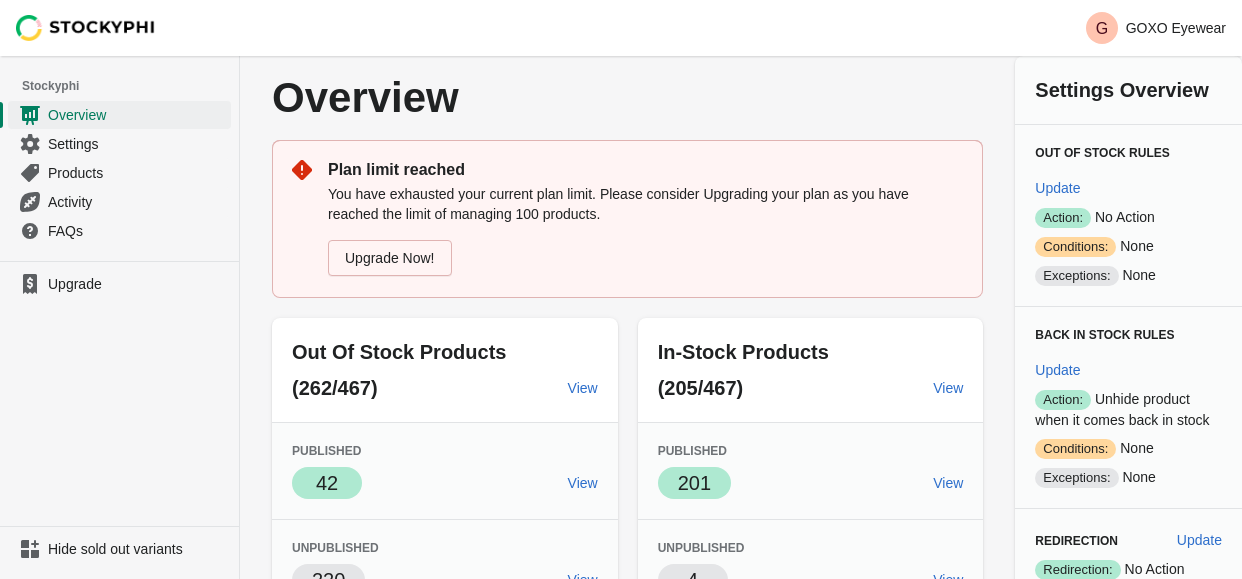 scroll, scrollTop: 0, scrollLeft: 0, axis: both 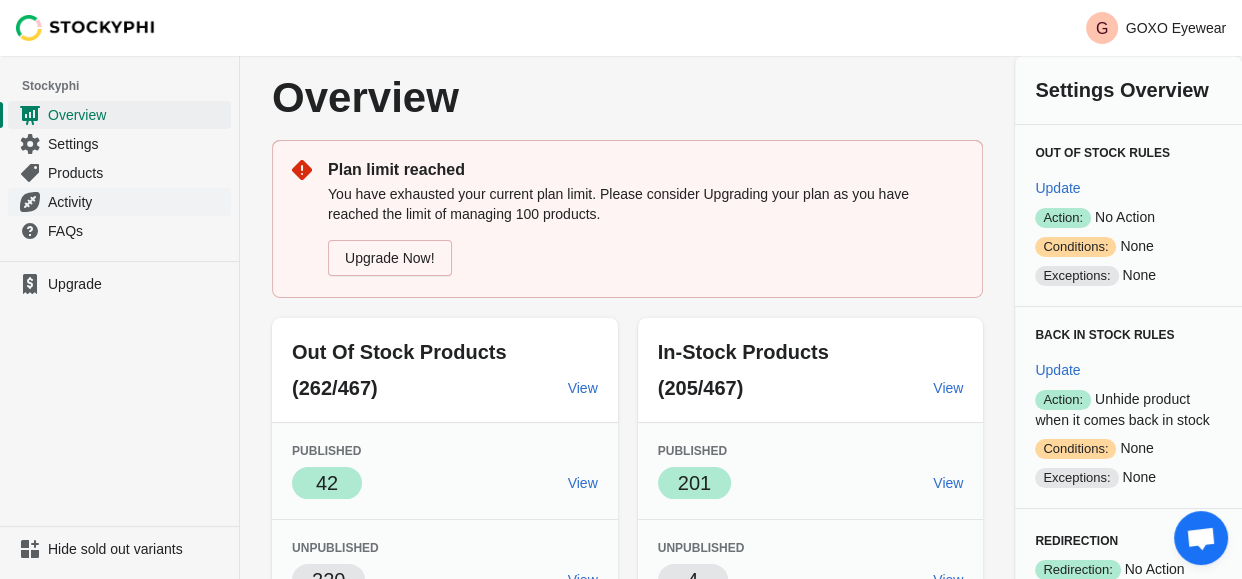 click on "Activity" at bounding box center [137, 202] 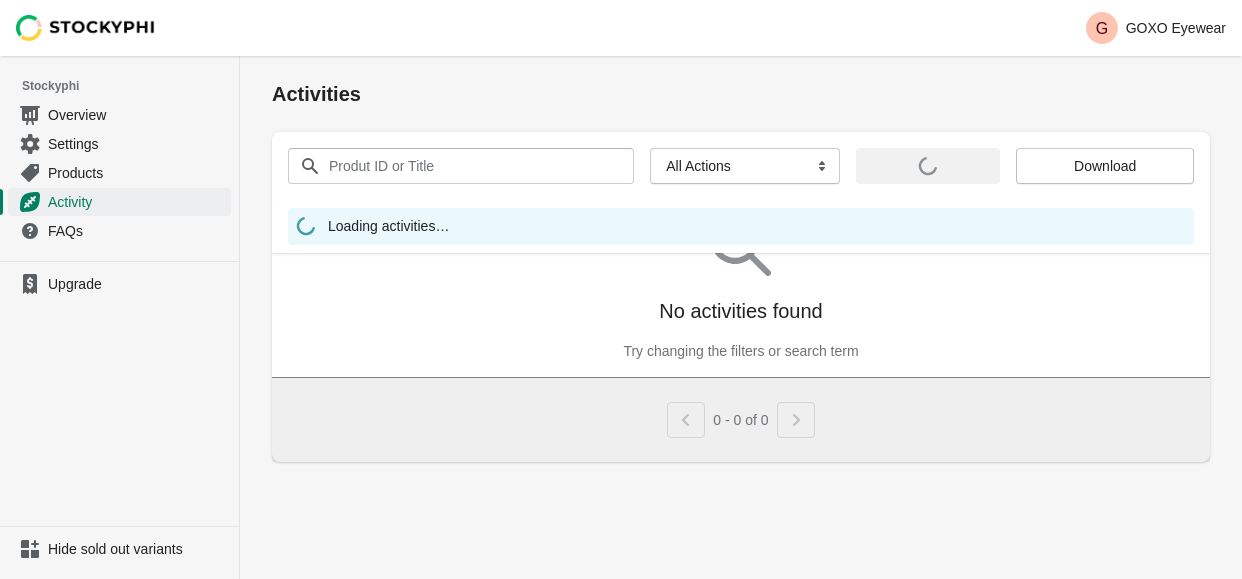 scroll, scrollTop: 0, scrollLeft: 0, axis: both 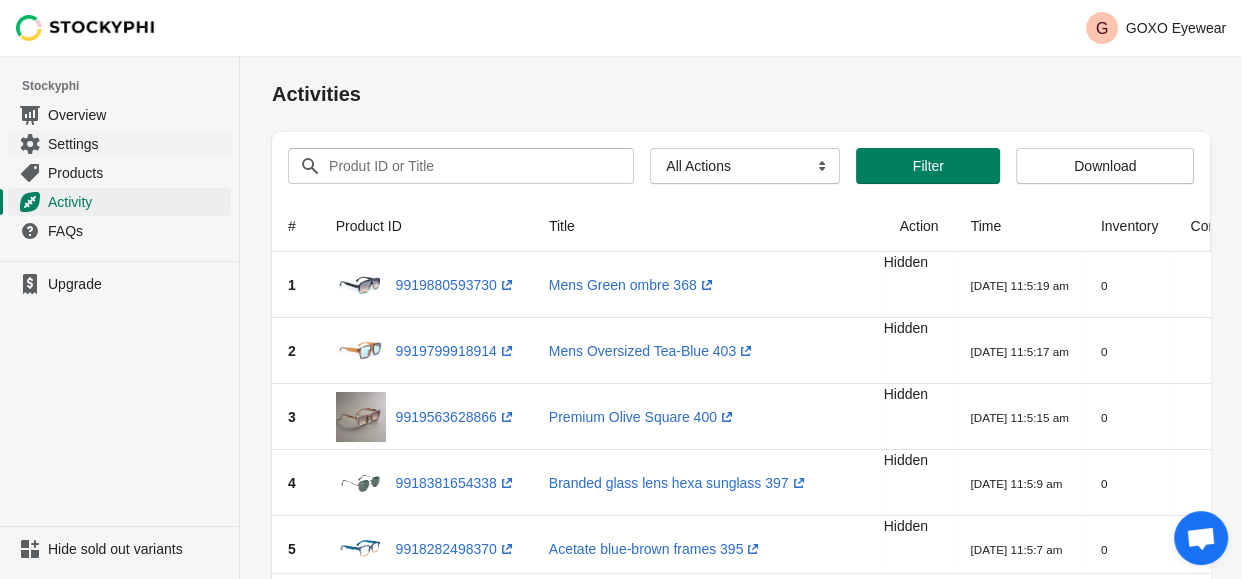 click on "Settings" 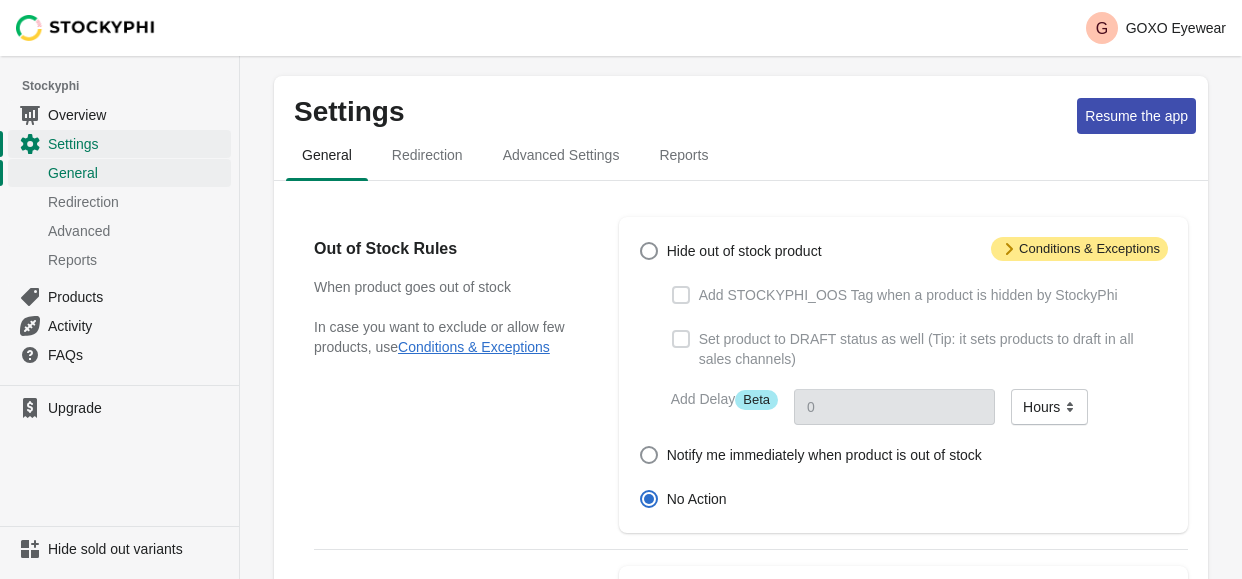 scroll, scrollTop: 0, scrollLeft: 0, axis: both 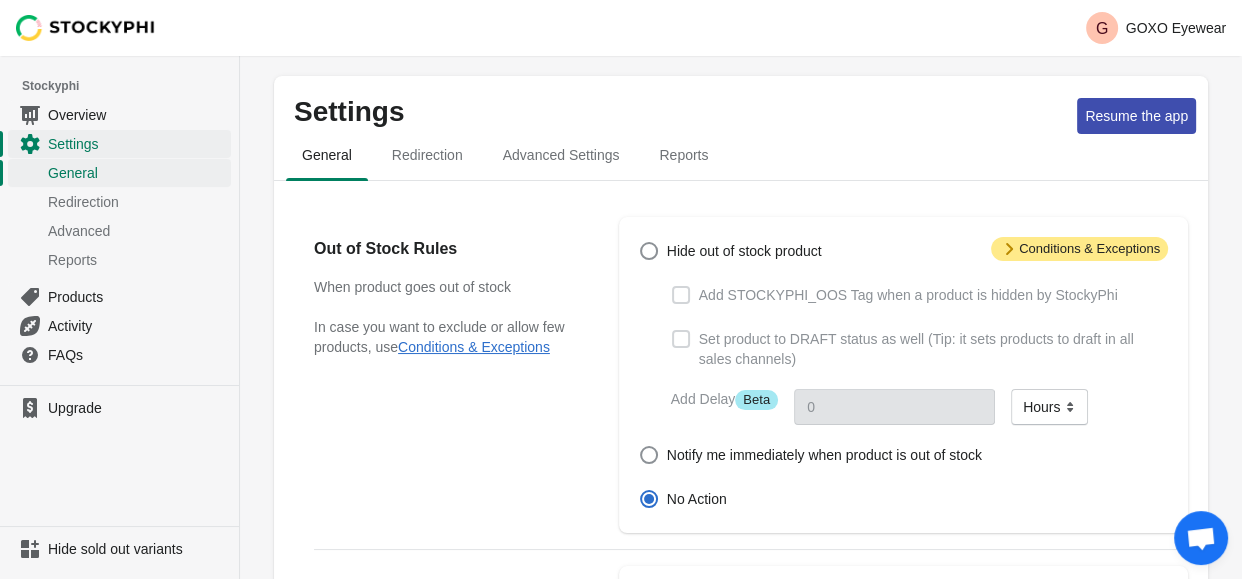 click on "Attention  Conditions & Exceptions" at bounding box center [1079, 249] 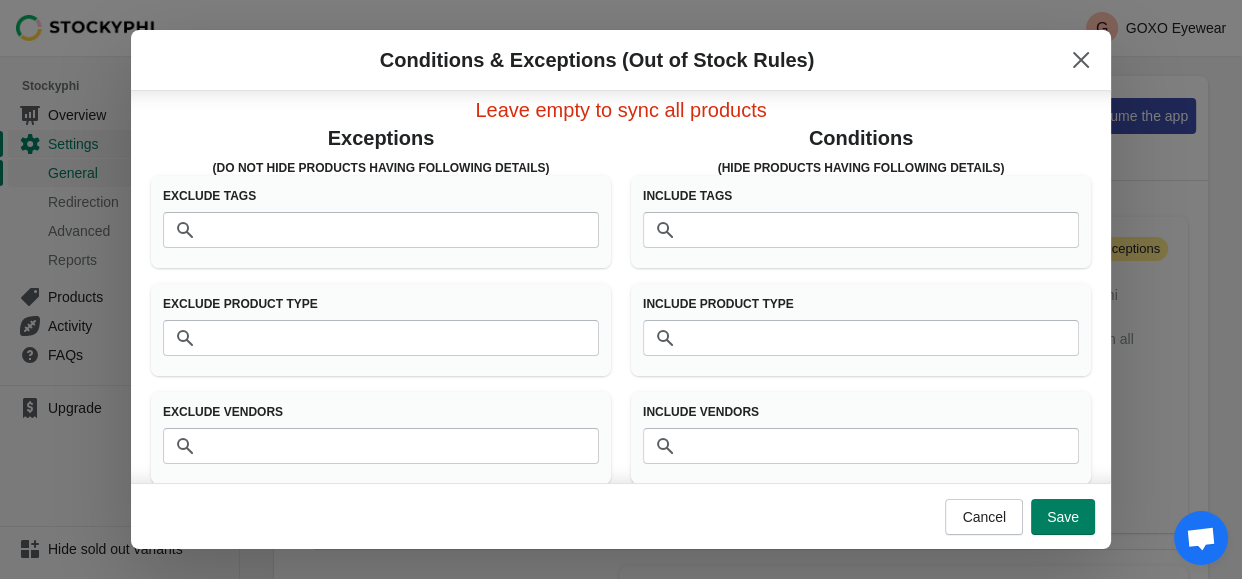 scroll, scrollTop: 32, scrollLeft: 0, axis: vertical 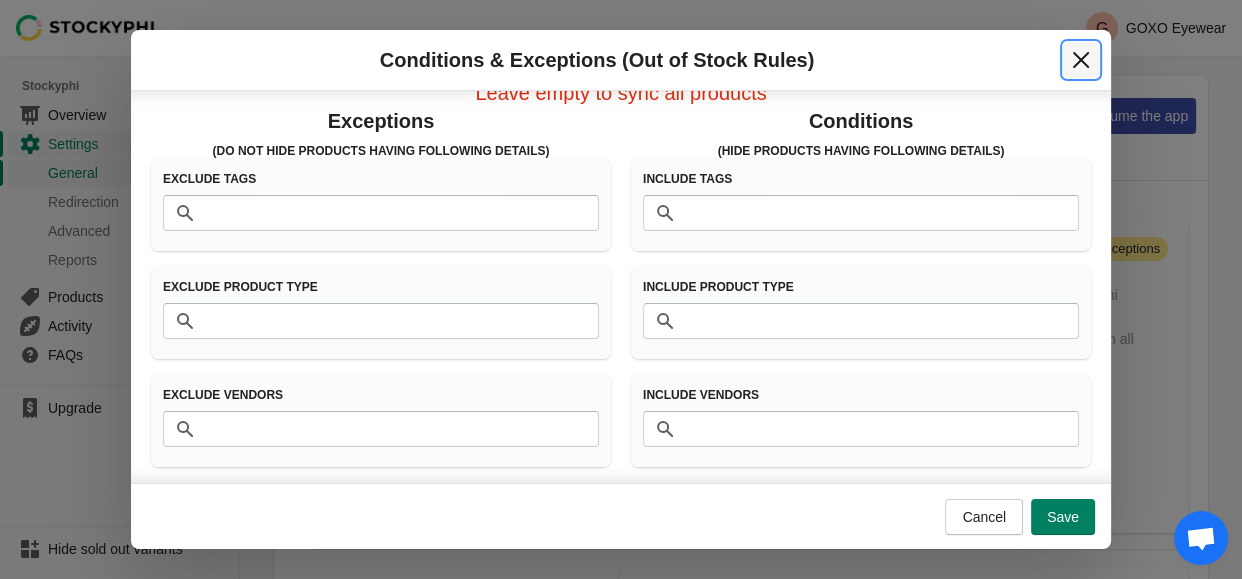 click at bounding box center [1081, 60] 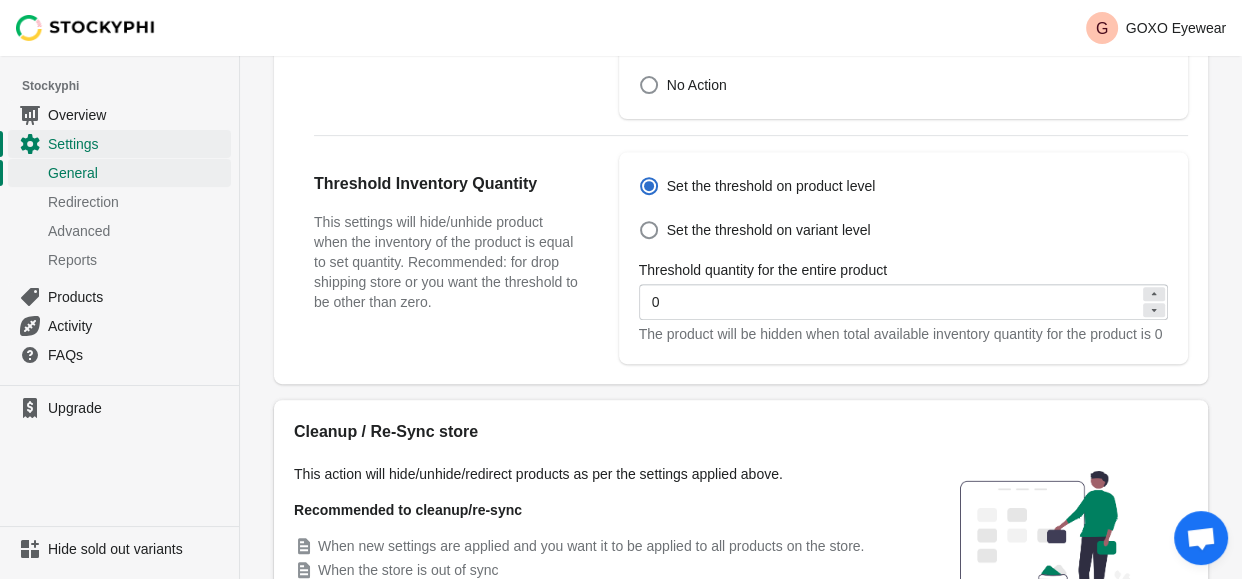 scroll, scrollTop: 706, scrollLeft: 0, axis: vertical 